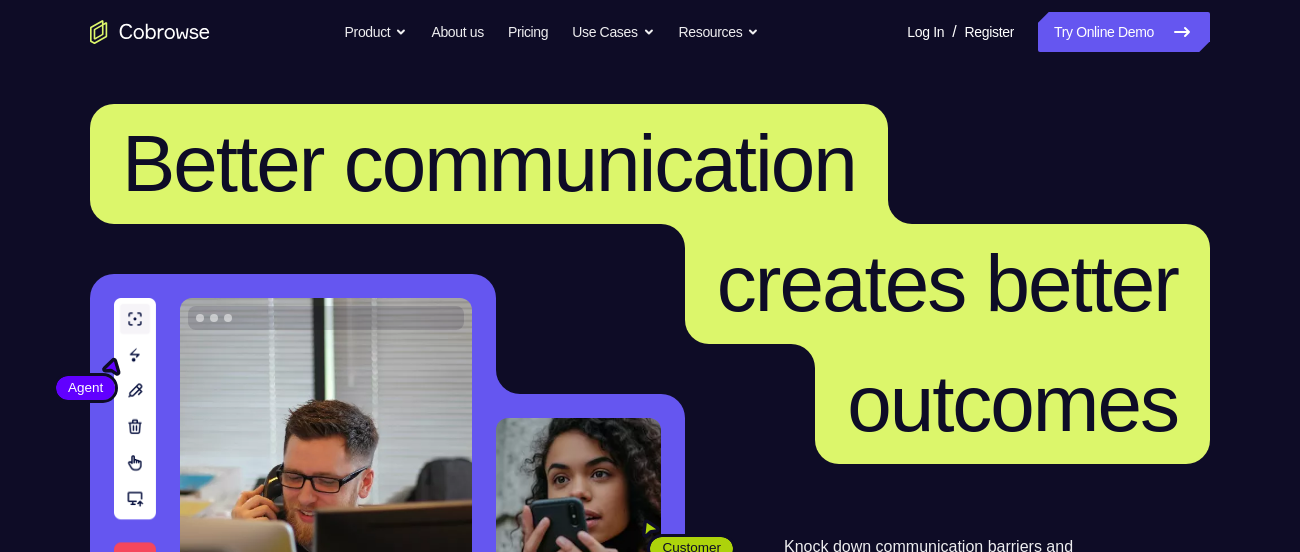 click on "Try Online Demo" at bounding box center [1124, 32] 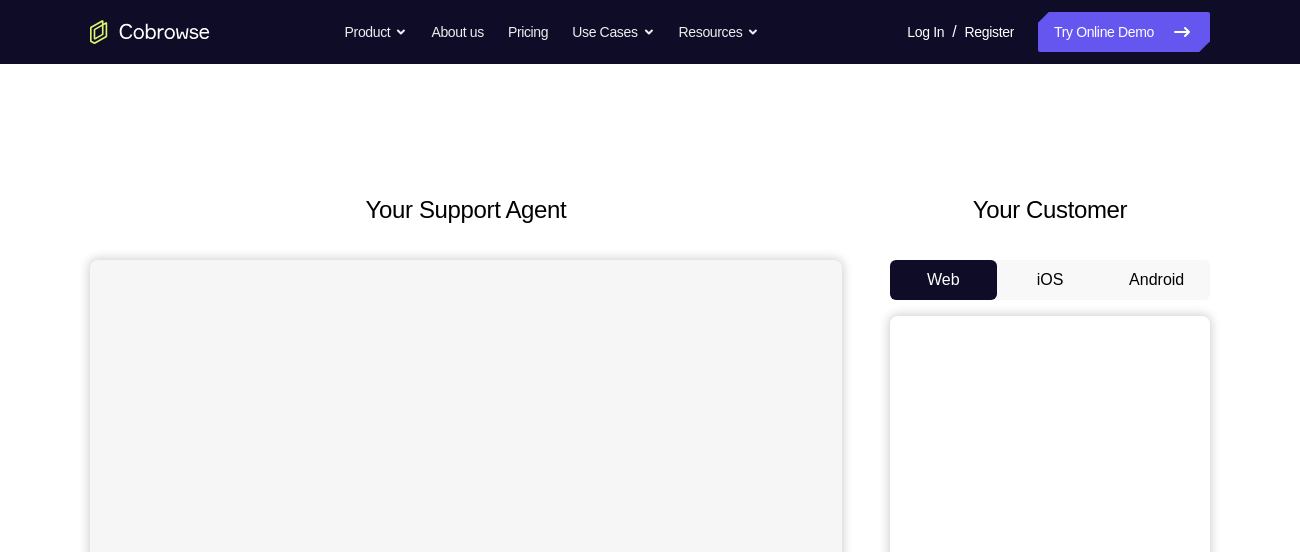 scroll, scrollTop: 0, scrollLeft: 0, axis: both 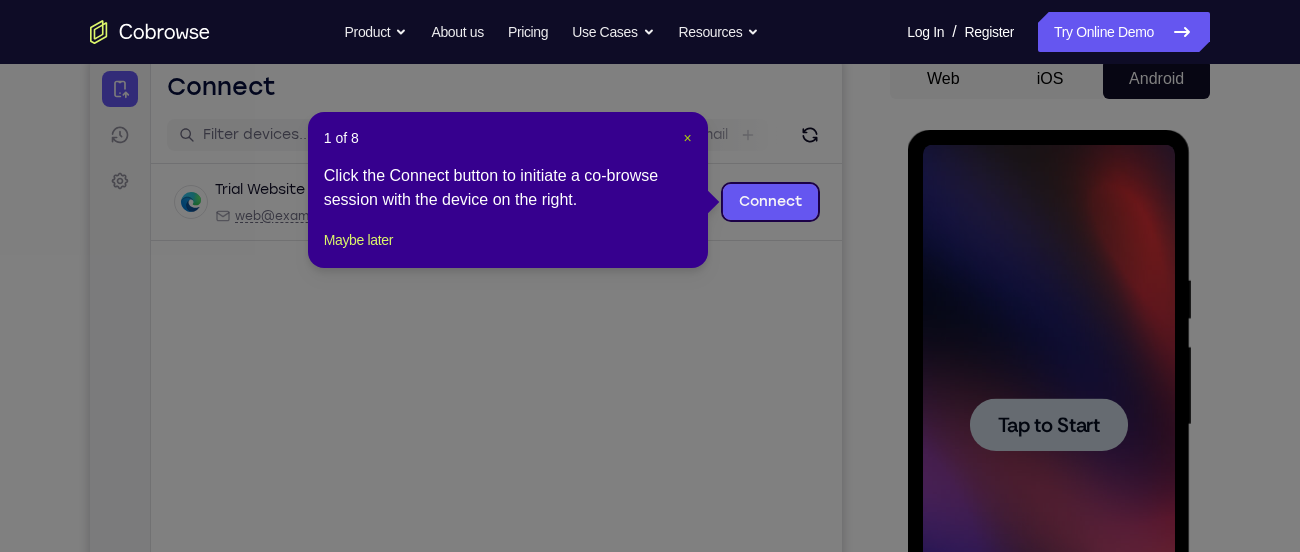 click on "×" at bounding box center (688, 138) 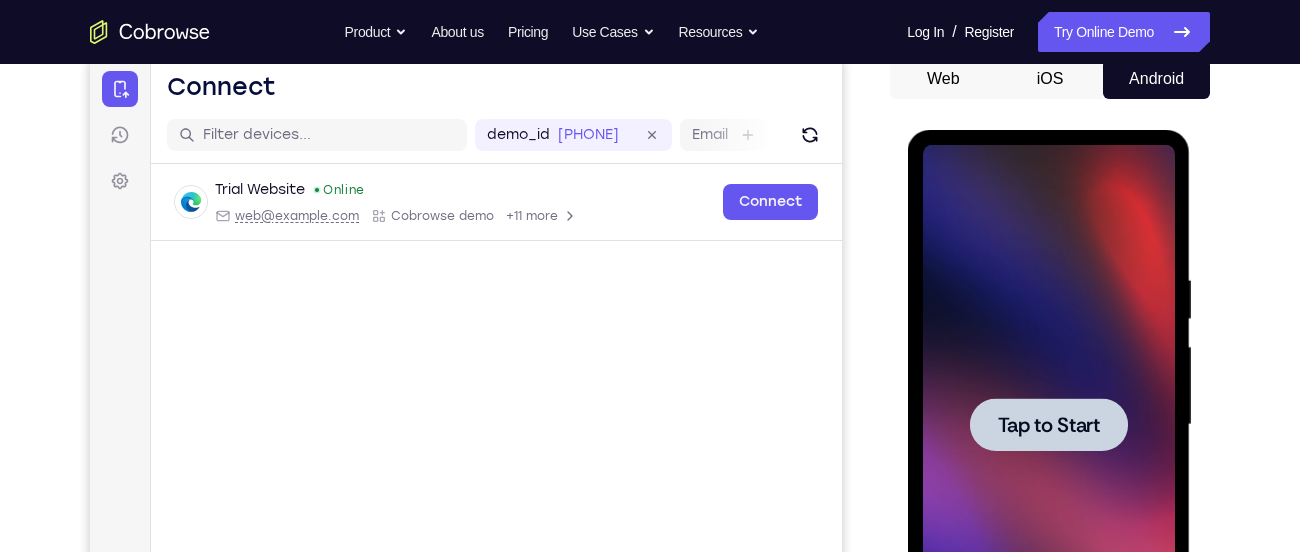 click at bounding box center [1048, 424] 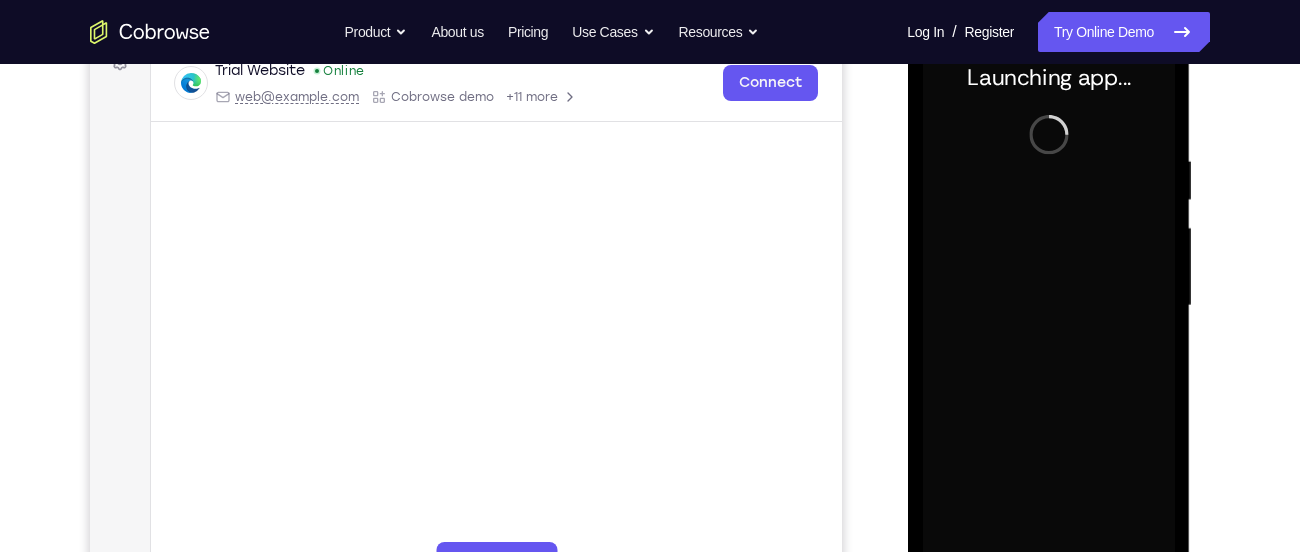 scroll, scrollTop: 357, scrollLeft: 0, axis: vertical 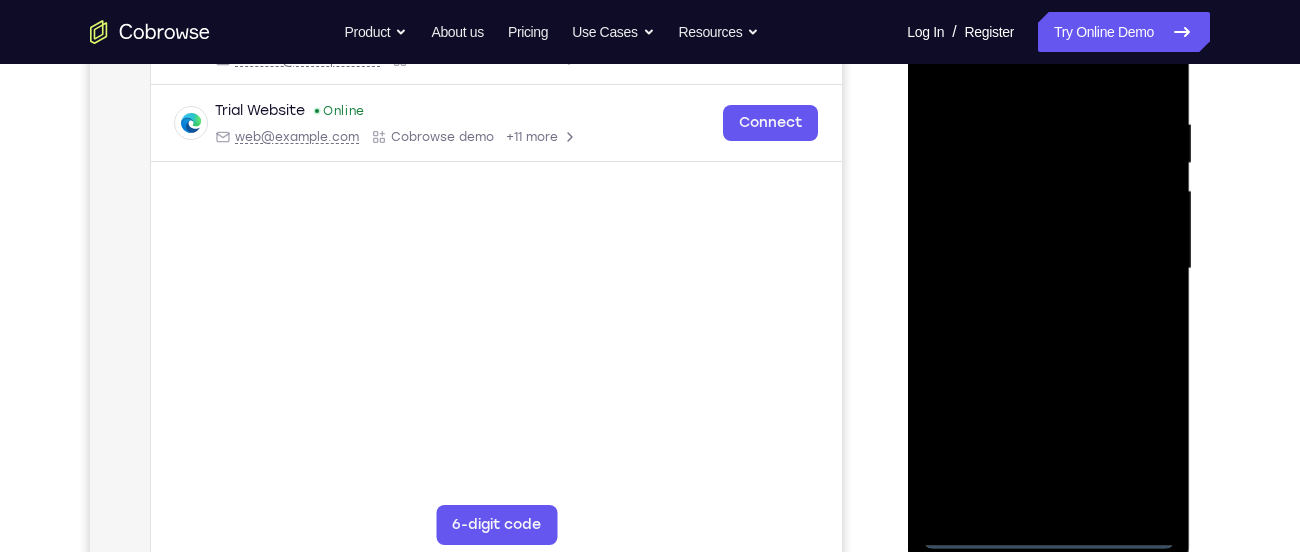 click at bounding box center [1048, 269] 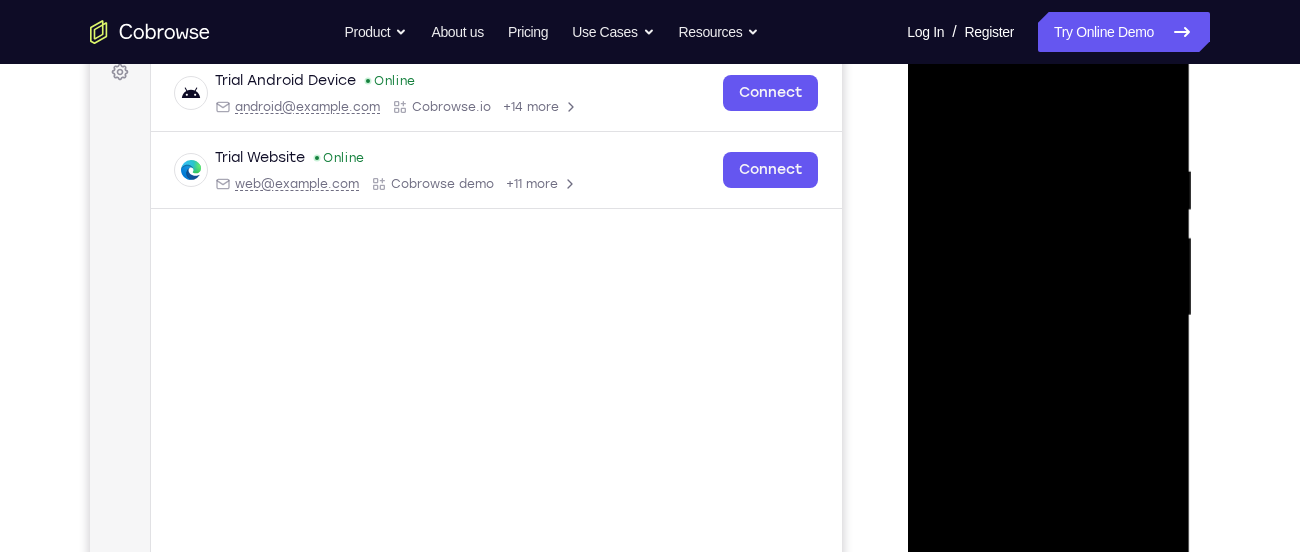 scroll, scrollTop: 309, scrollLeft: 0, axis: vertical 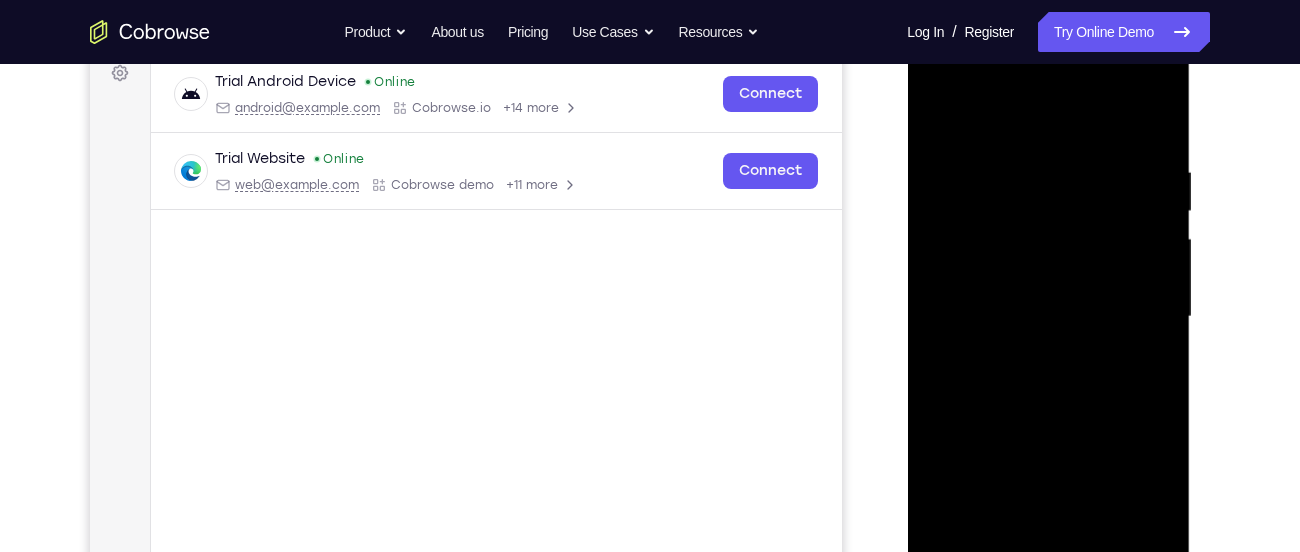 click at bounding box center (1048, 317) 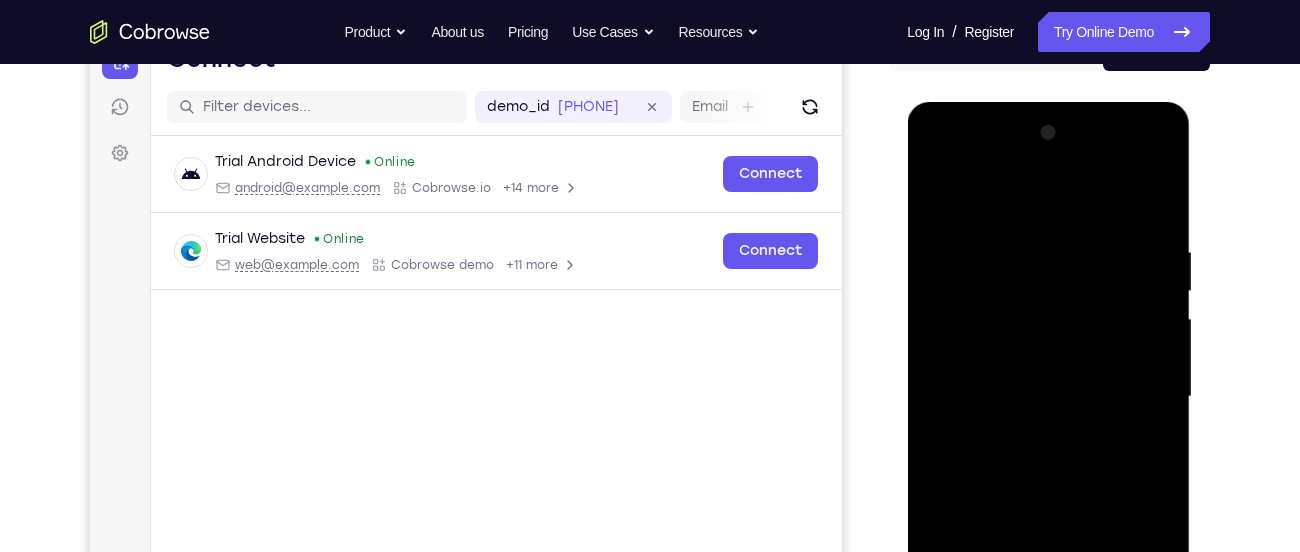scroll, scrollTop: 216, scrollLeft: 0, axis: vertical 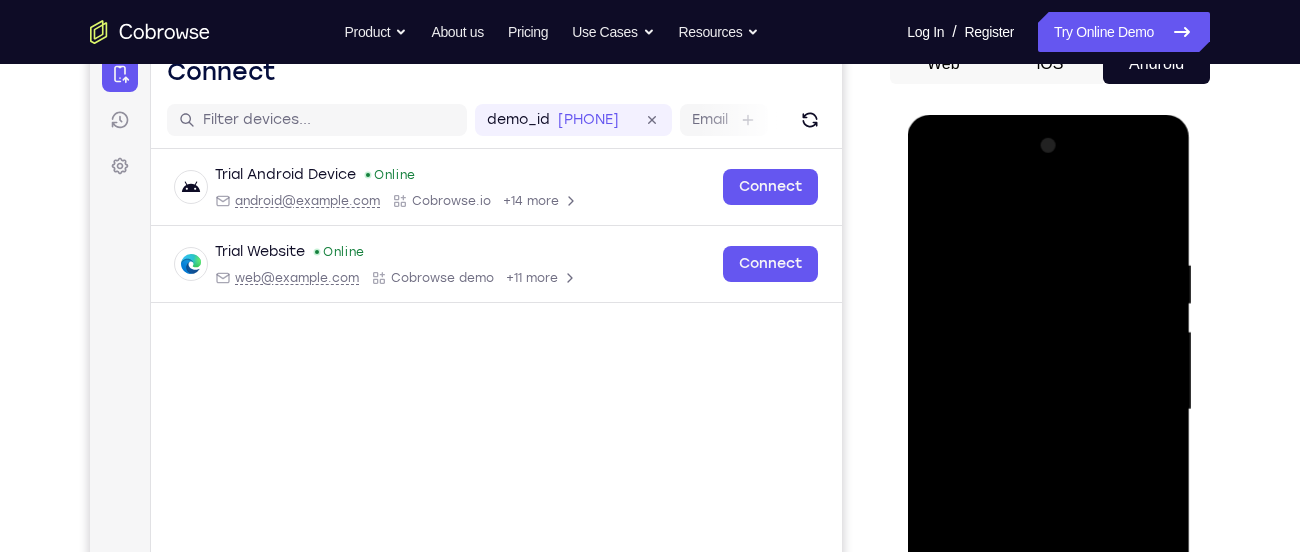 click at bounding box center [1048, 410] 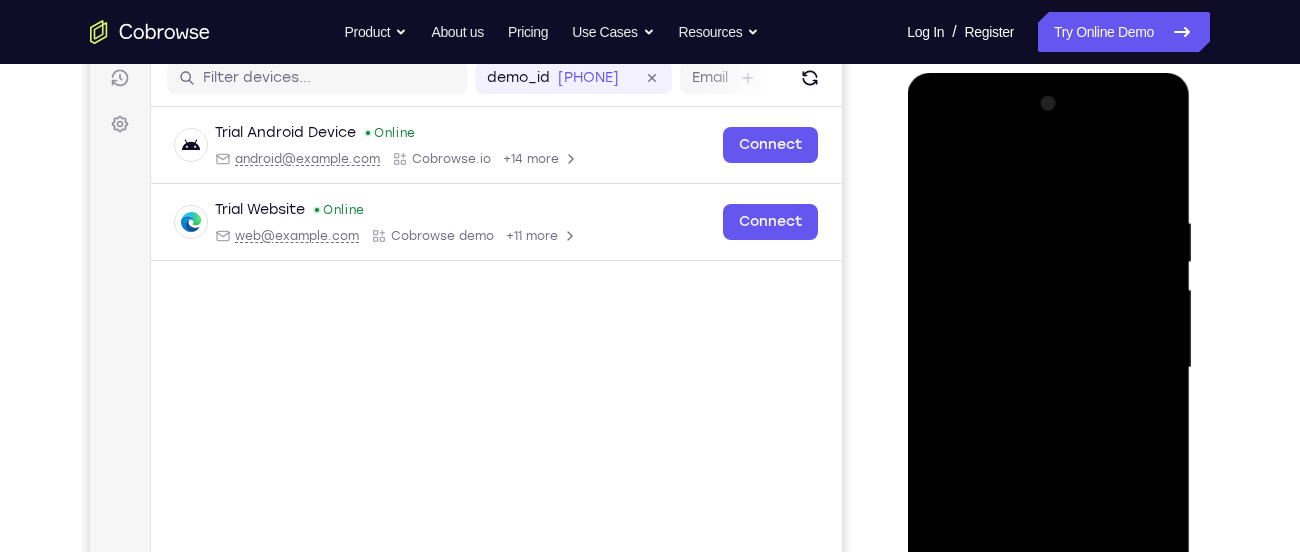 click at bounding box center [1048, 368] 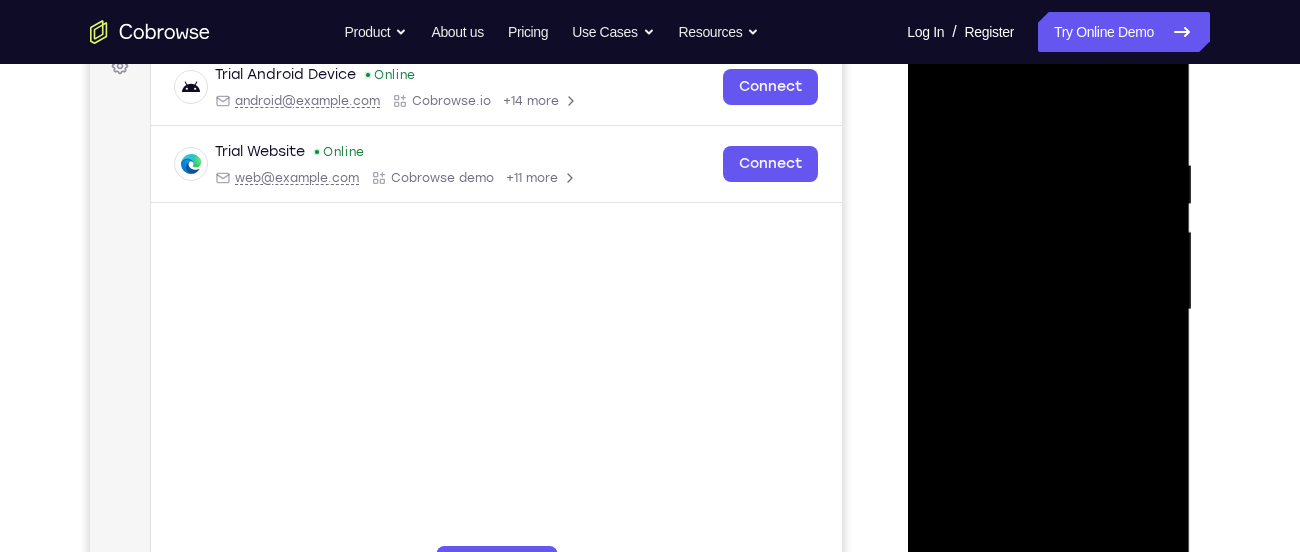 drag, startPoint x: 1081, startPoint y: 420, endPoint x: 1063, endPoint y: 319, distance: 102.59142 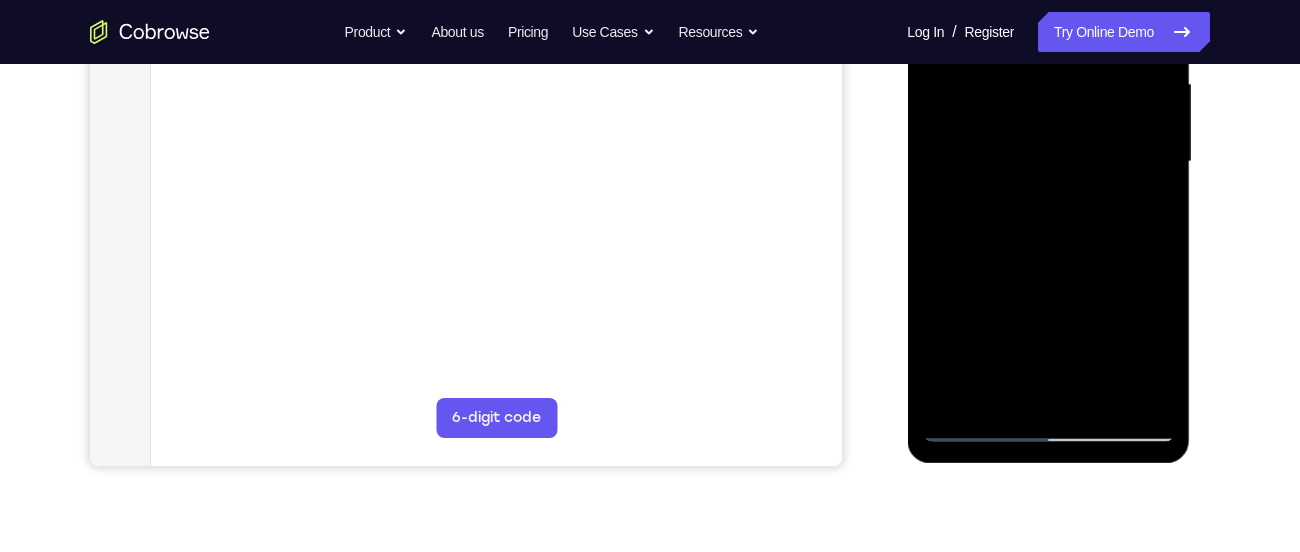 scroll, scrollTop: 465, scrollLeft: 0, axis: vertical 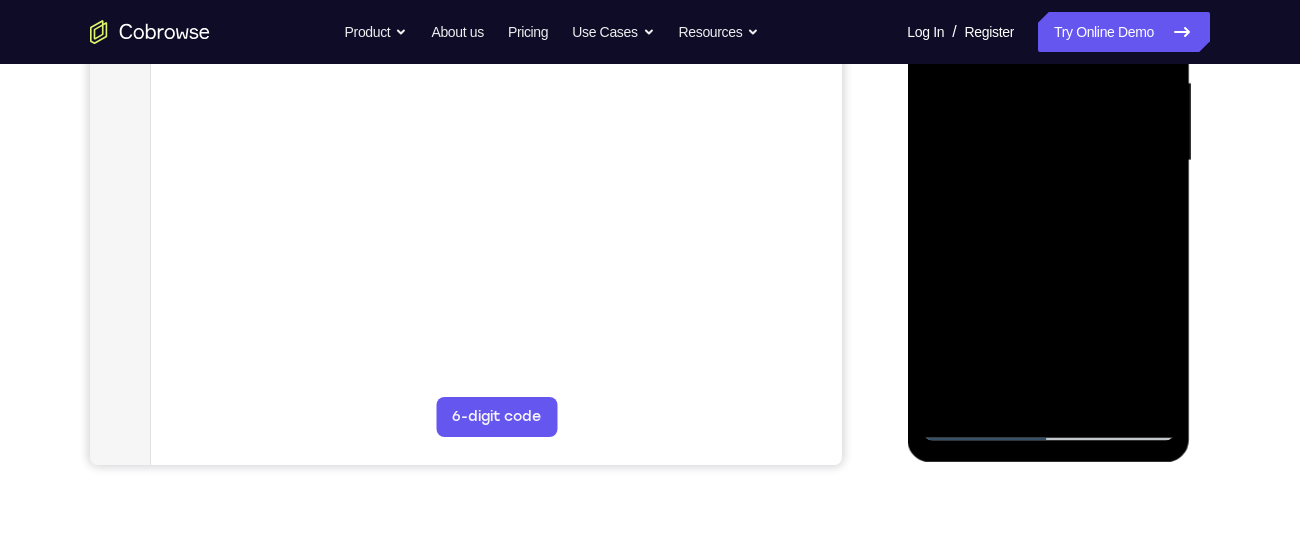 click at bounding box center [1048, 161] 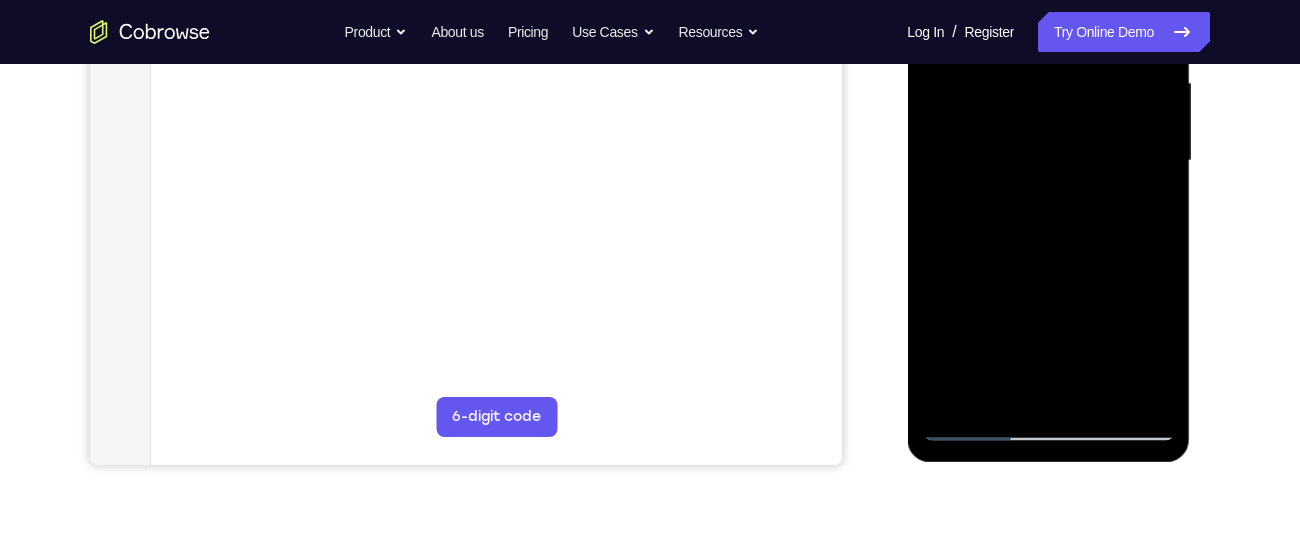 drag, startPoint x: 1053, startPoint y: 324, endPoint x: 1047, endPoint y: 232, distance: 92.19544 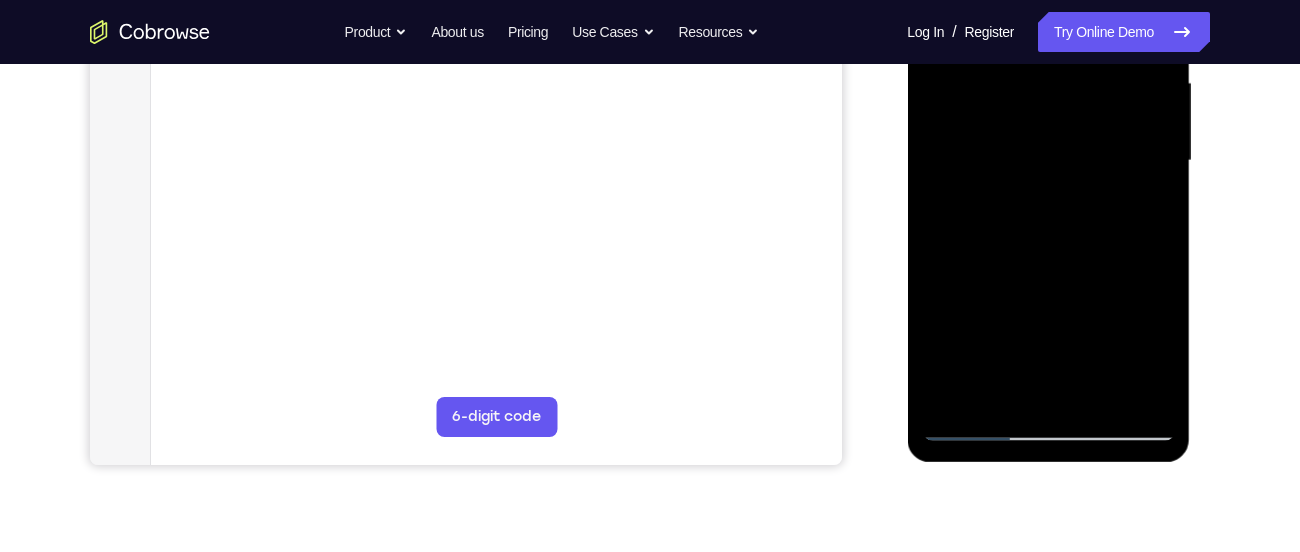 drag, startPoint x: 1074, startPoint y: 352, endPoint x: 1063, endPoint y: 216, distance: 136.44412 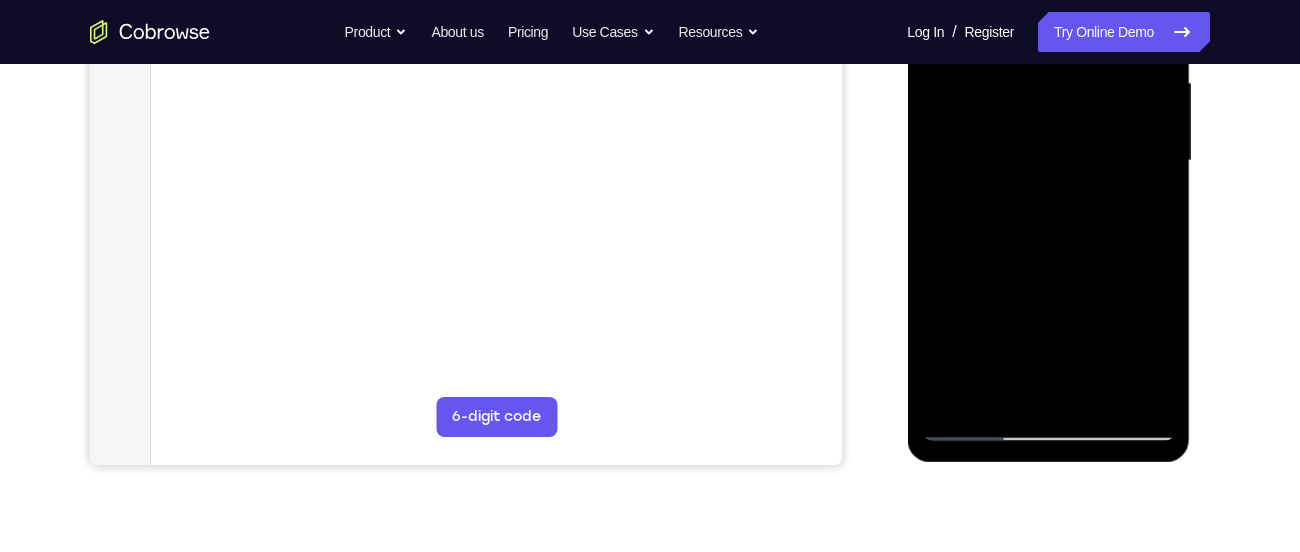 drag, startPoint x: 1109, startPoint y: 395, endPoint x: 1075, endPoint y: 287, distance: 113.22544 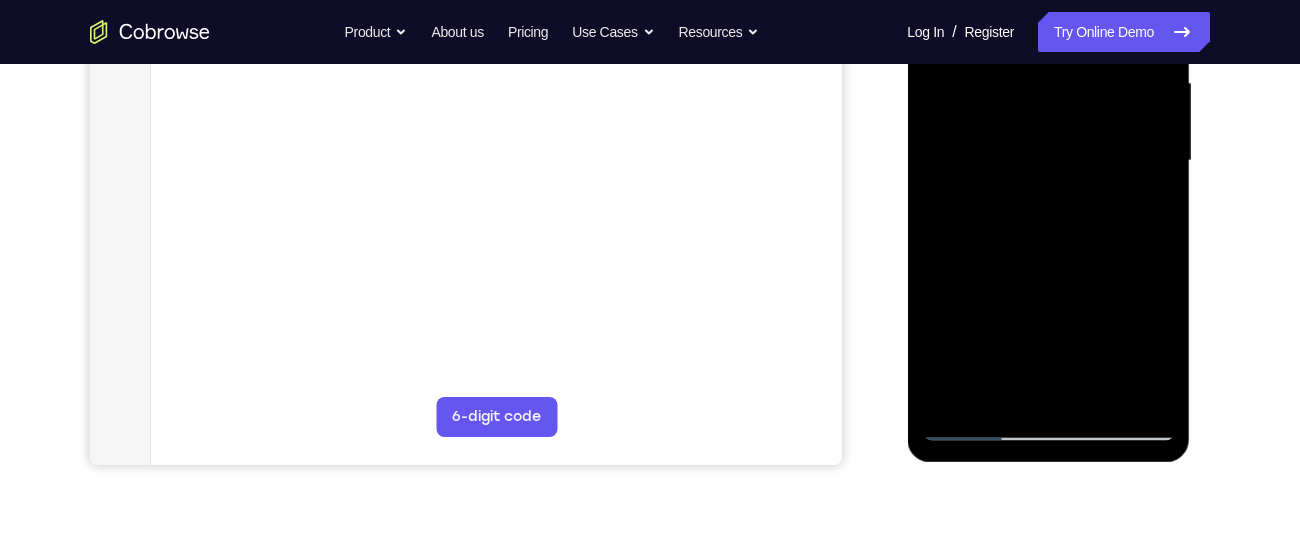 drag, startPoint x: 1105, startPoint y: 359, endPoint x: 1052, endPoint y: 202, distance: 165.70456 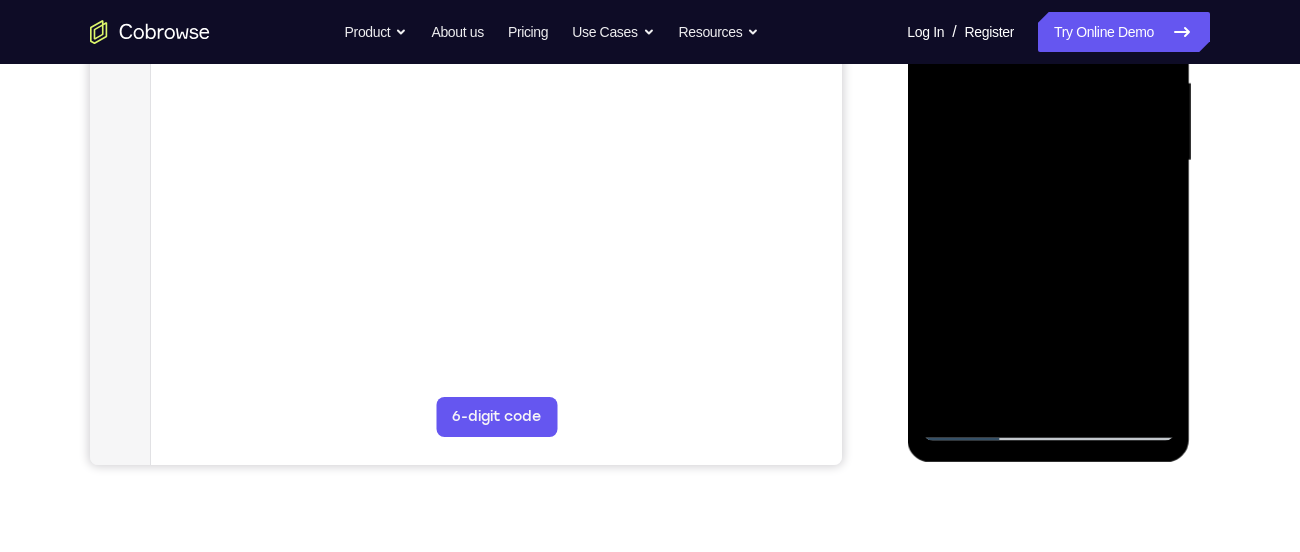 drag, startPoint x: 1105, startPoint y: 347, endPoint x: 1077, endPoint y: 259, distance: 92.34717 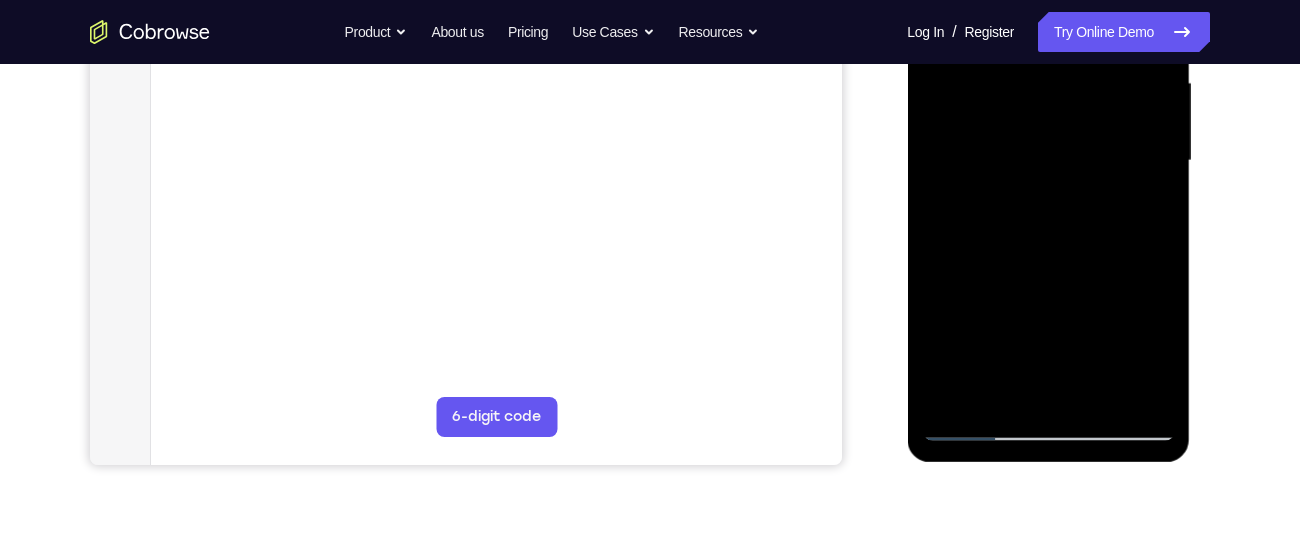 drag, startPoint x: 1100, startPoint y: 394, endPoint x: 1057, endPoint y: 277, distance: 124.65151 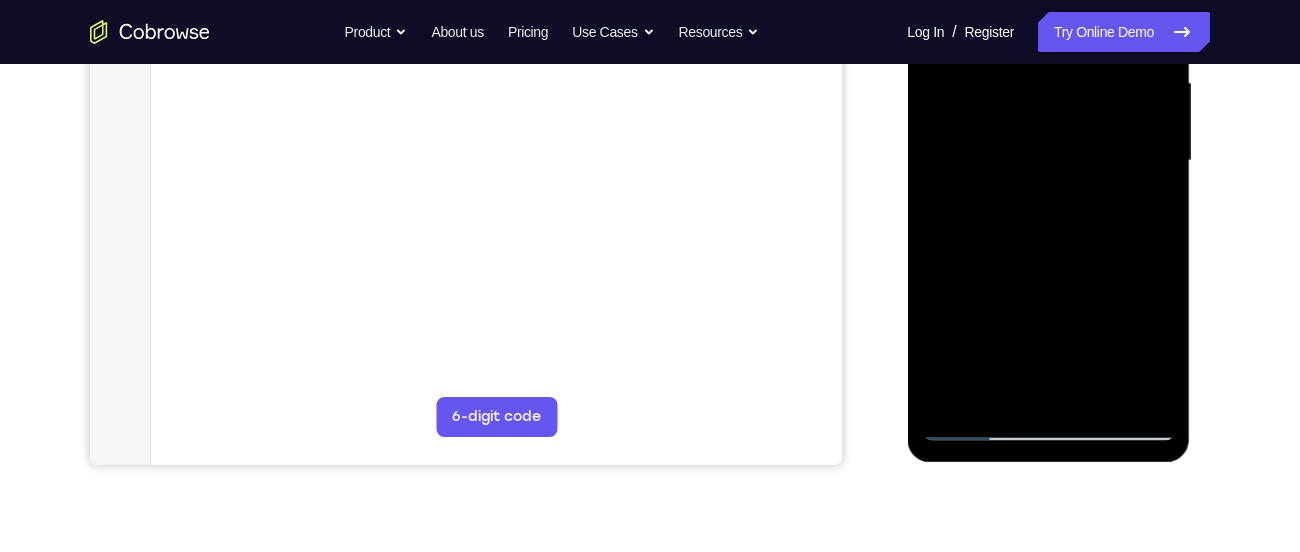drag, startPoint x: 1107, startPoint y: 388, endPoint x: 1042, endPoint y: 235, distance: 166.23477 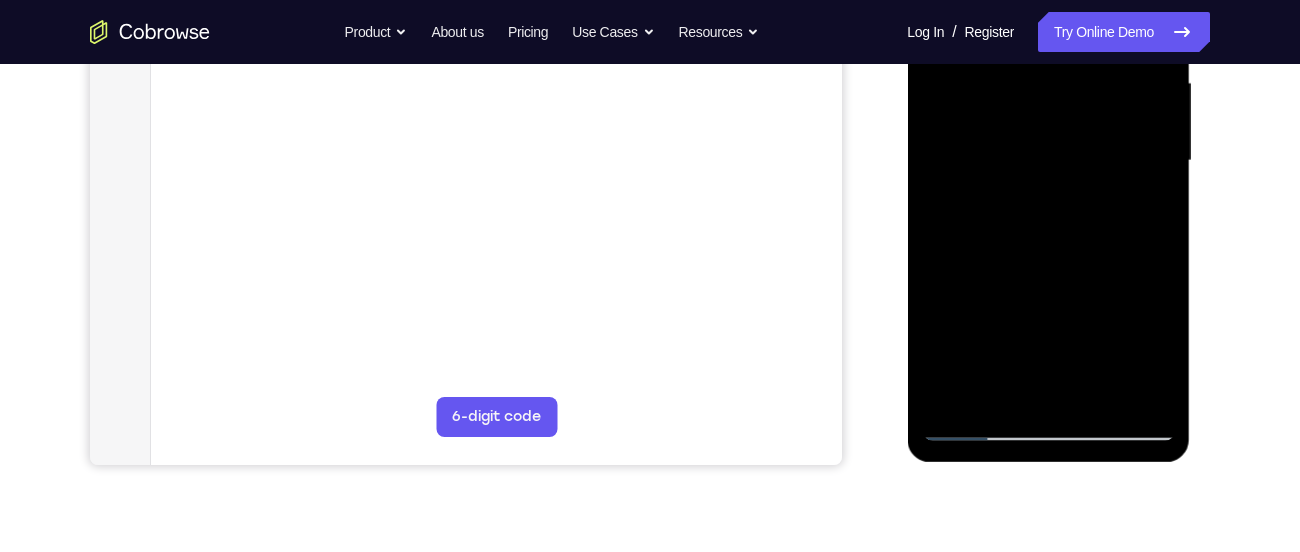 drag, startPoint x: 1108, startPoint y: 364, endPoint x: 1066, endPoint y: 254, distance: 117.74549 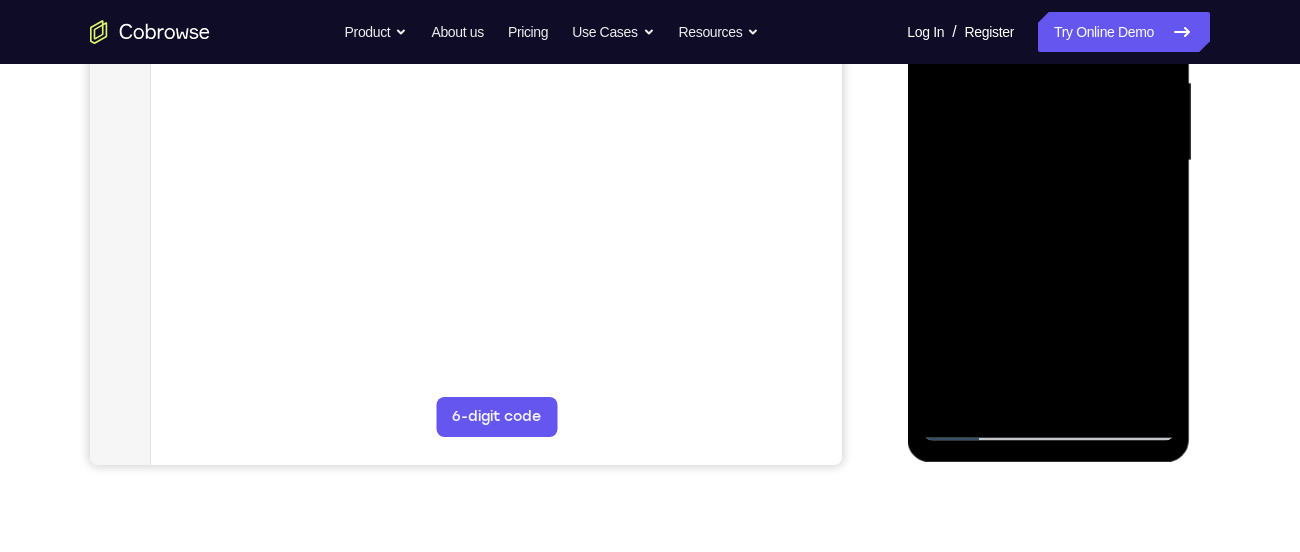 drag, startPoint x: 1099, startPoint y: 396, endPoint x: 1055, endPoint y: 297, distance: 108.33743 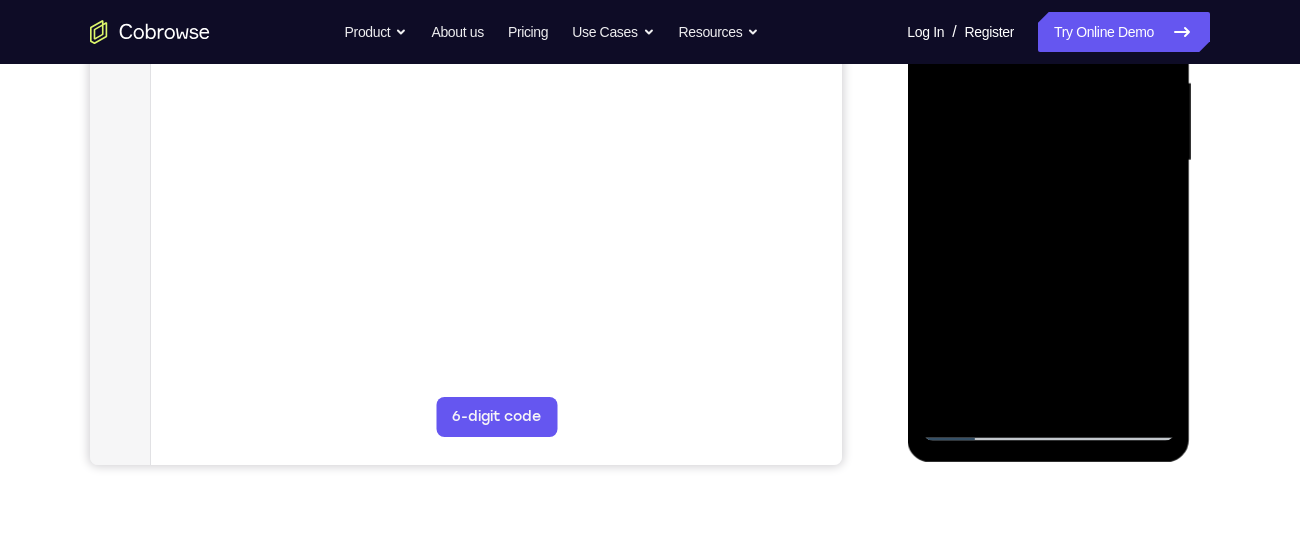 drag, startPoint x: 1080, startPoint y: 353, endPoint x: 1043, endPoint y: 183, distance: 173.97989 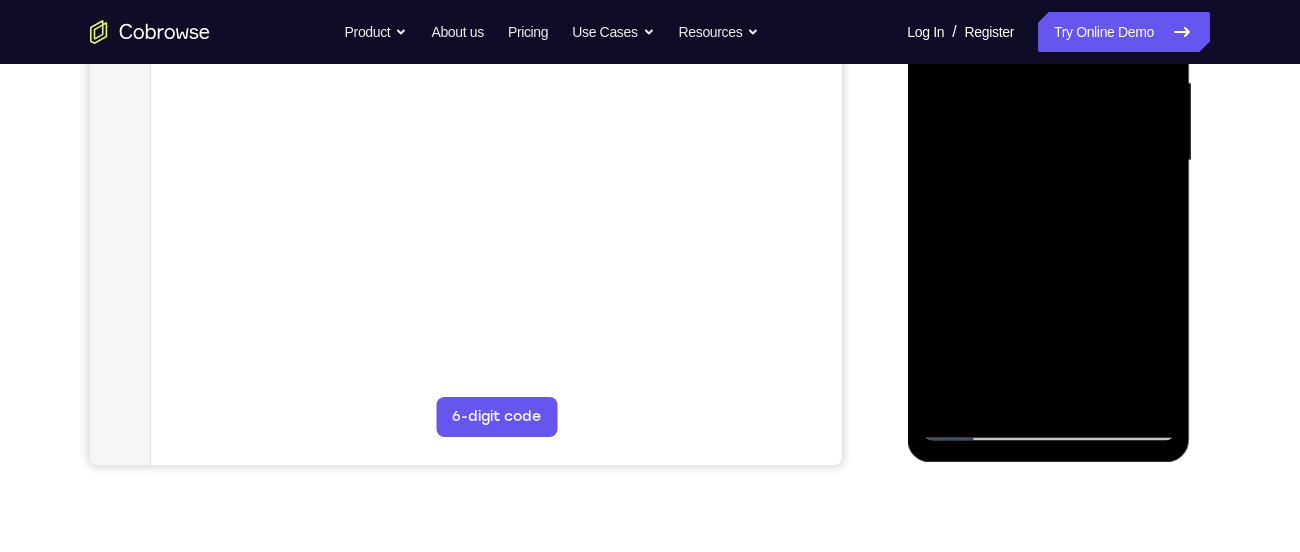 drag, startPoint x: 1107, startPoint y: 351, endPoint x: 1077, endPoint y: 259, distance: 96.76776 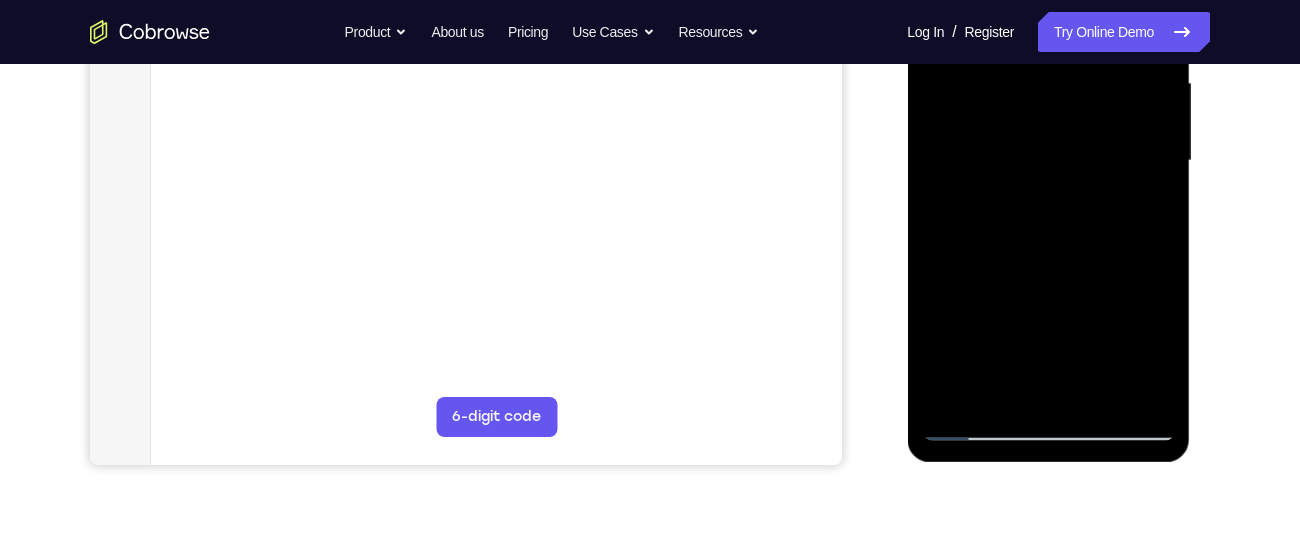 drag, startPoint x: 1066, startPoint y: 334, endPoint x: 1023, endPoint y: 187, distance: 153.16005 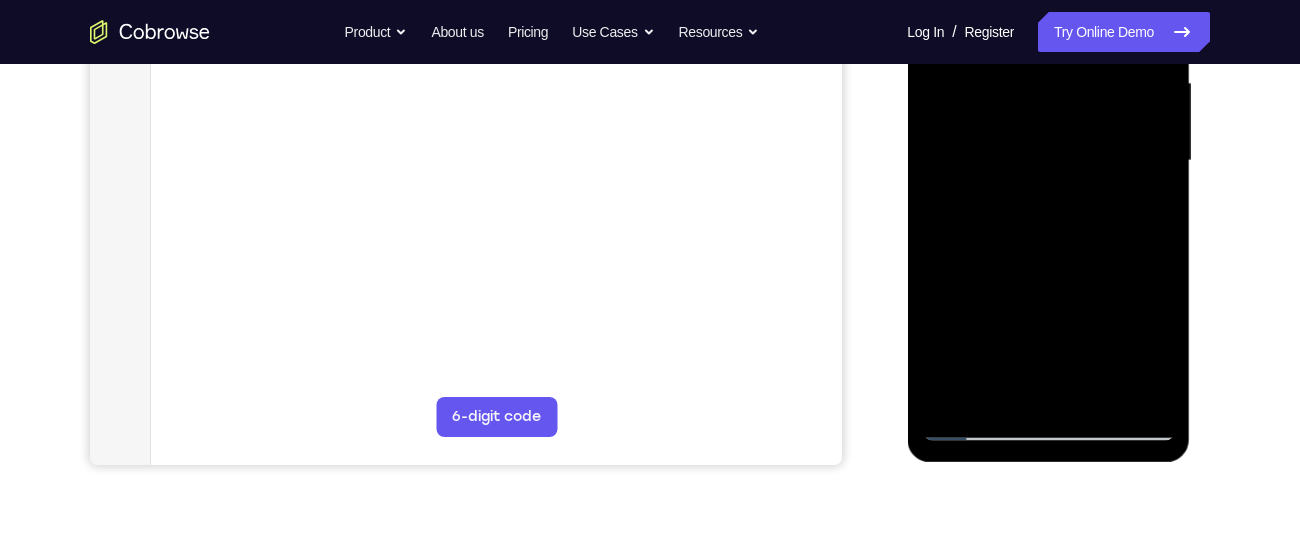 drag, startPoint x: 1101, startPoint y: 348, endPoint x: 1071, endPoint y: 246, distance: 106.320274 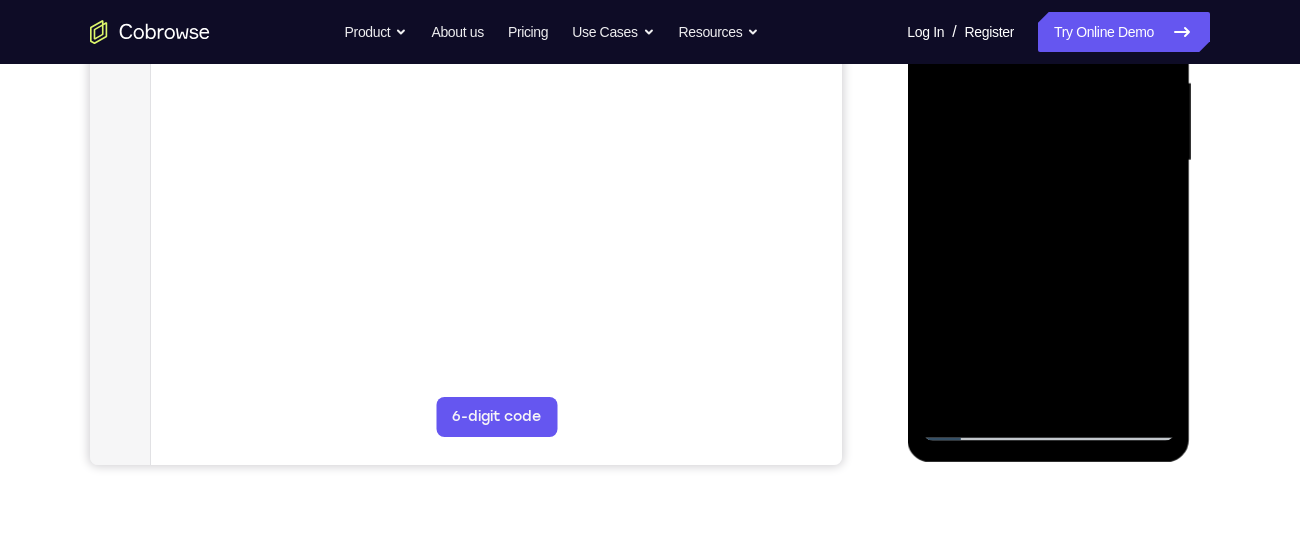 drag, startPoint x: 1062, startPoint y: 383, endPoint x: 1034, endPoint y: 281, distance: 105.773346 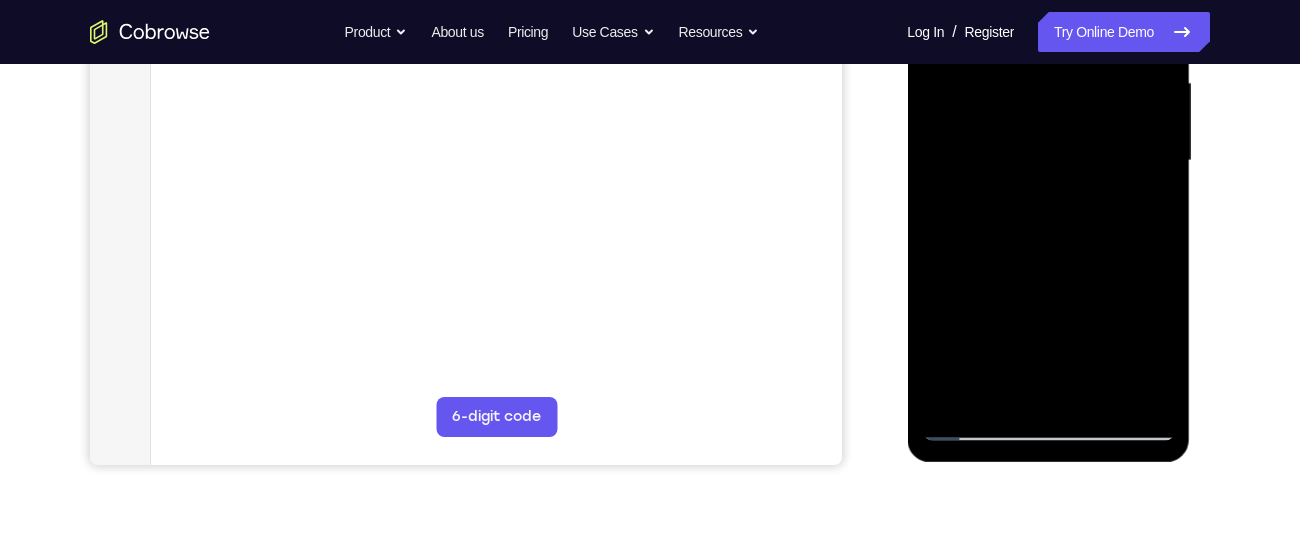 drag, startPoint x: 1099, startPoint y: 348, endPoint x: 1052, endPoint y: 243, distance: 115.03912 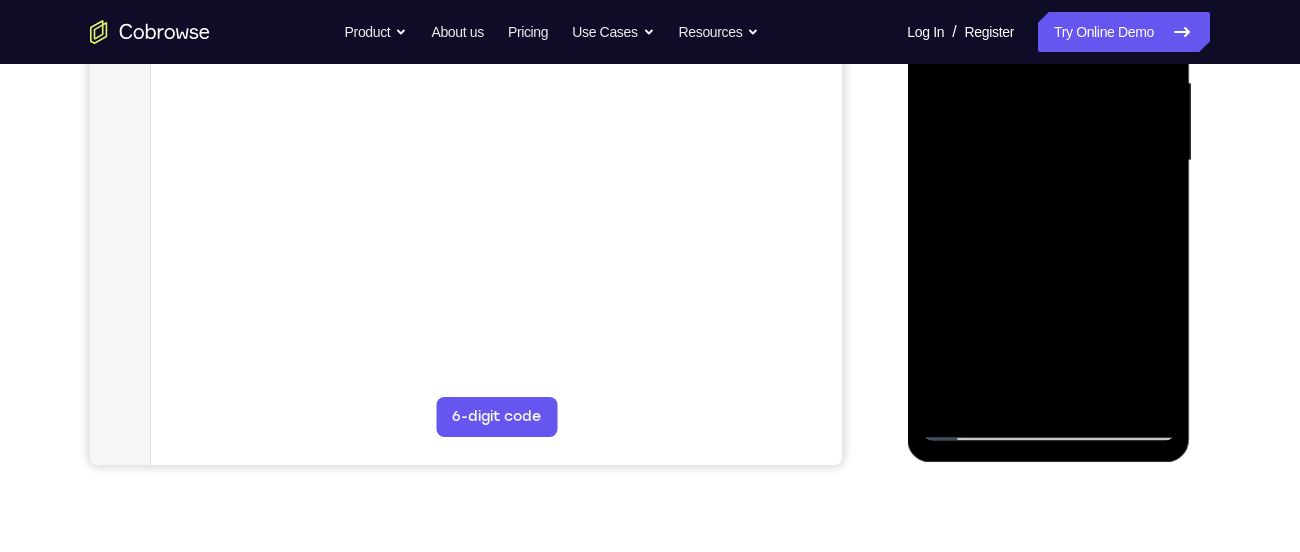 drag, startPoint x: 1111, startPoint y: 373, endPoint x: 1079, endPoint y: 289, distance: 89.88882 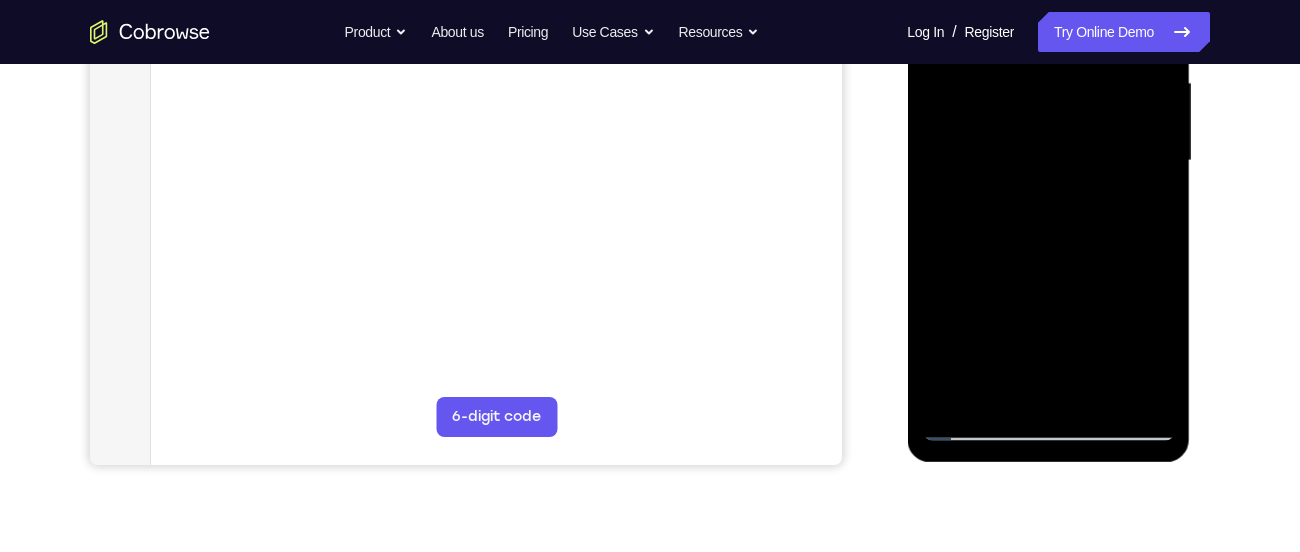 drag, startPoint x: 1093, startPoint y: 345, endPoint x: 1042, endPoint y: 197, distance: 156.54073 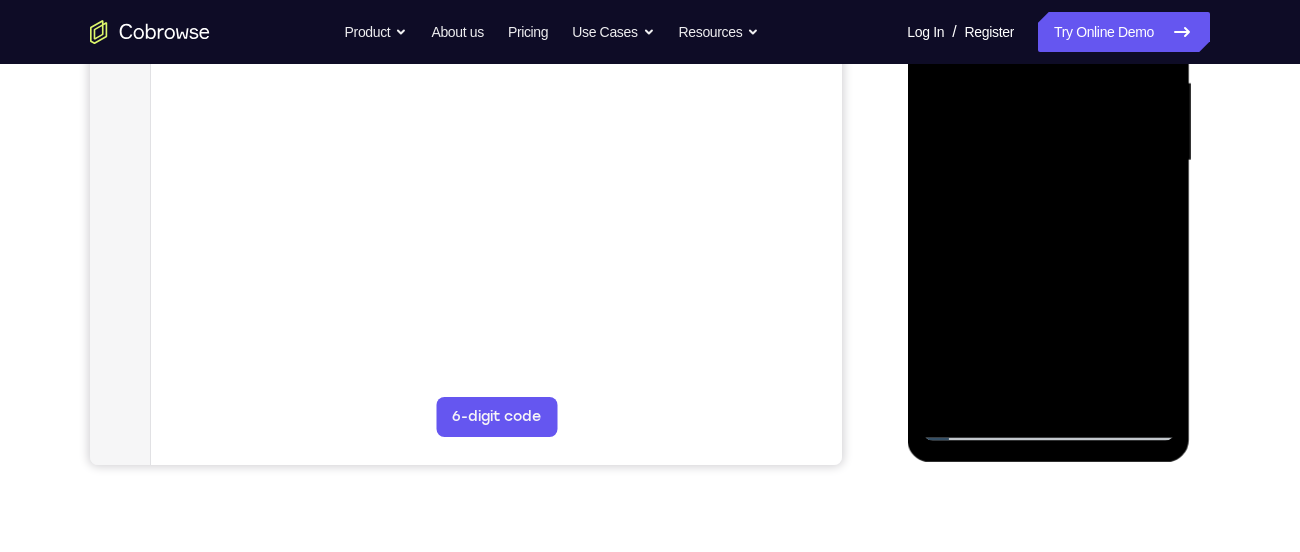 drag, startPoint x: 1113, startPoint y: 363, endPoint x: 1097, endPoint y: 261, distance: 103.24728 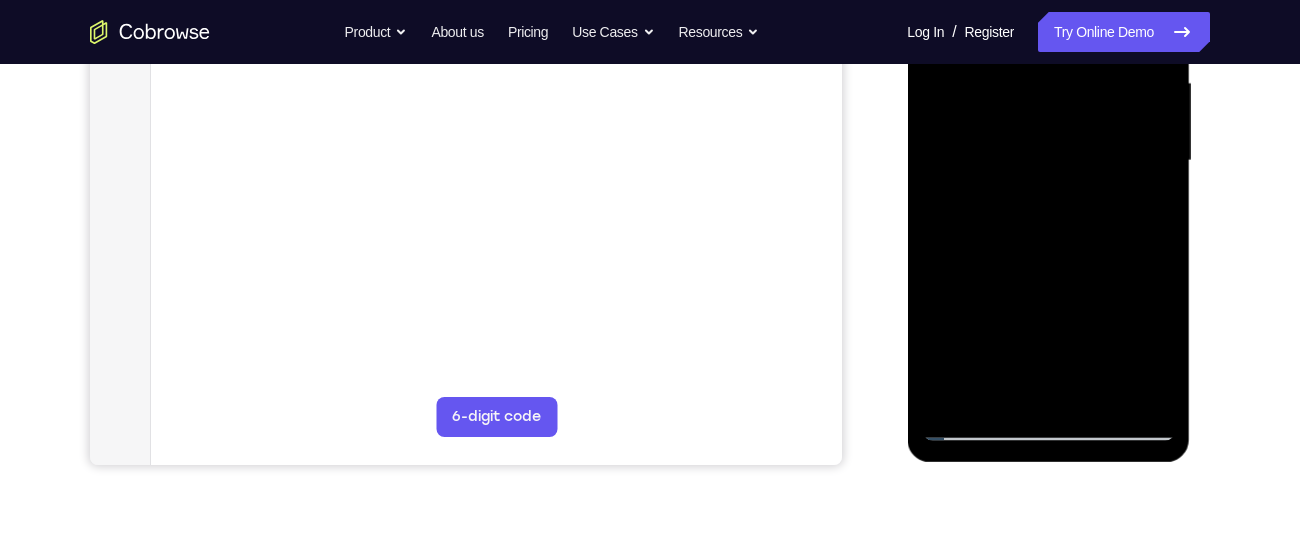 drag, startPoint x: 1091, startPoint y: 332, endPoint x: 1044, endPoint y: 199, distance: 141.06027 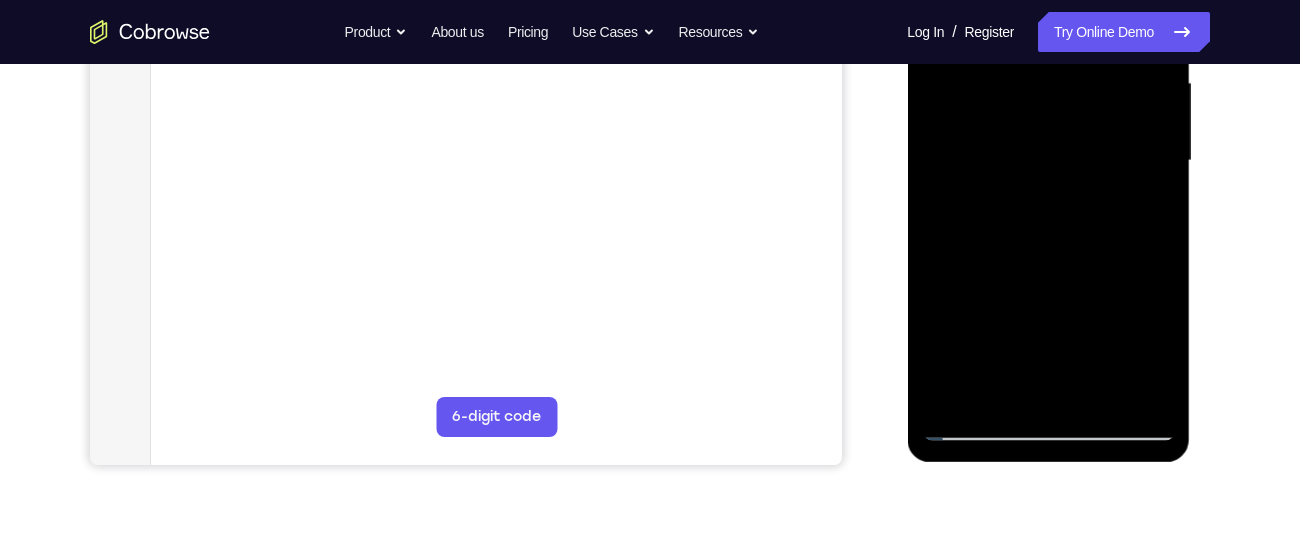 drag, startPoint x: 1113, startPoint y: 368, endPoint x: 1102, endPoint y: 318, distance: 51.1957 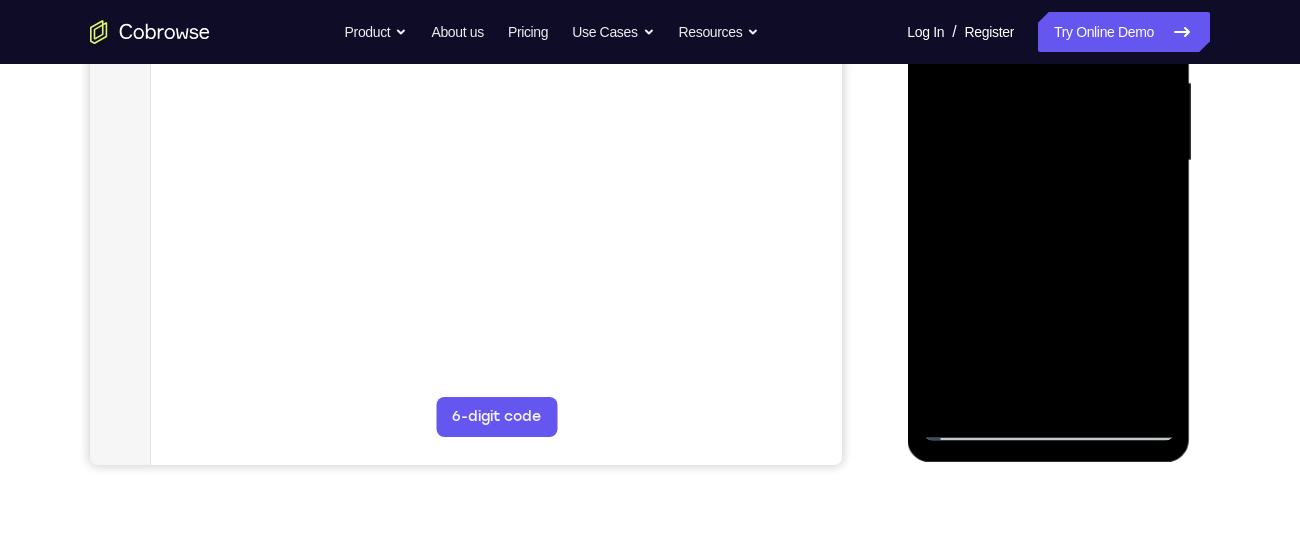 drag, startPoint x: 1102, startPoint y: 357, endPoint x: 1063, endPoint y: 201, distance: 160.80112 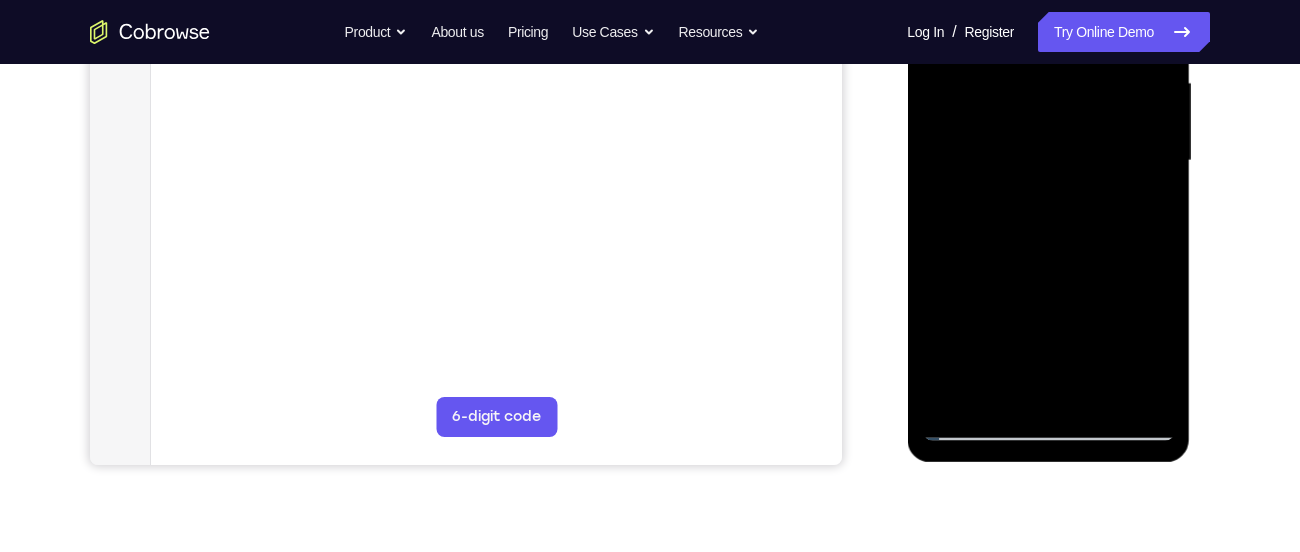 drag, startPoint x: 1138, startPoint y: 365, endPoint x: 1079, endPoint y: 258, distance: 122.18838 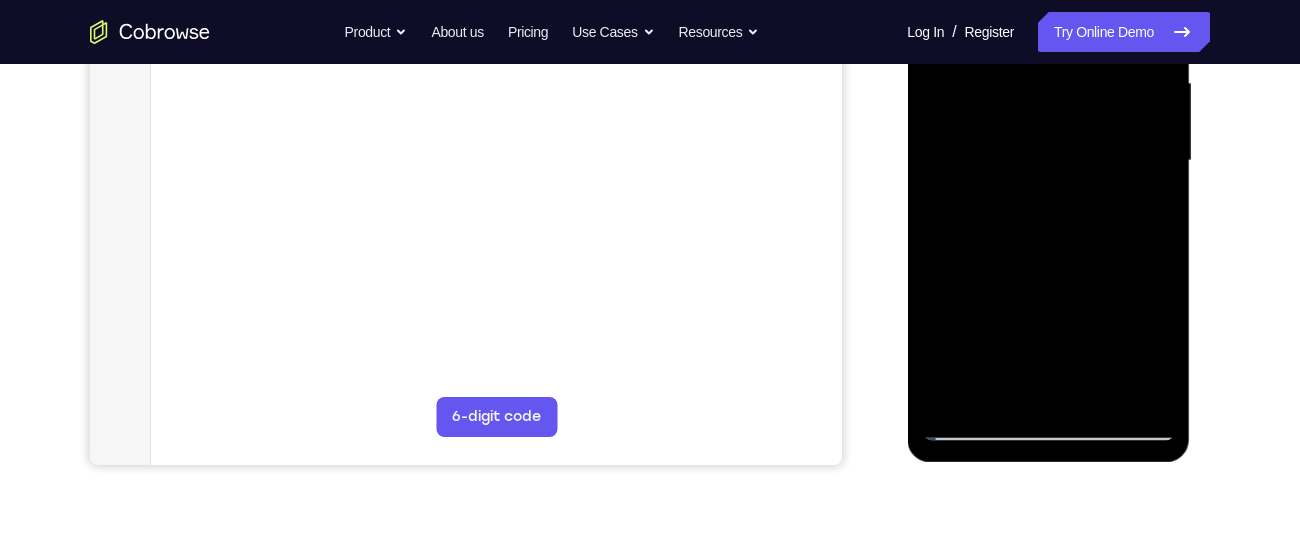 drag, startPoint x: 1133, startPoint y: 385, endPoint x: 1080, endPoint y: 259, distance: 136.69308 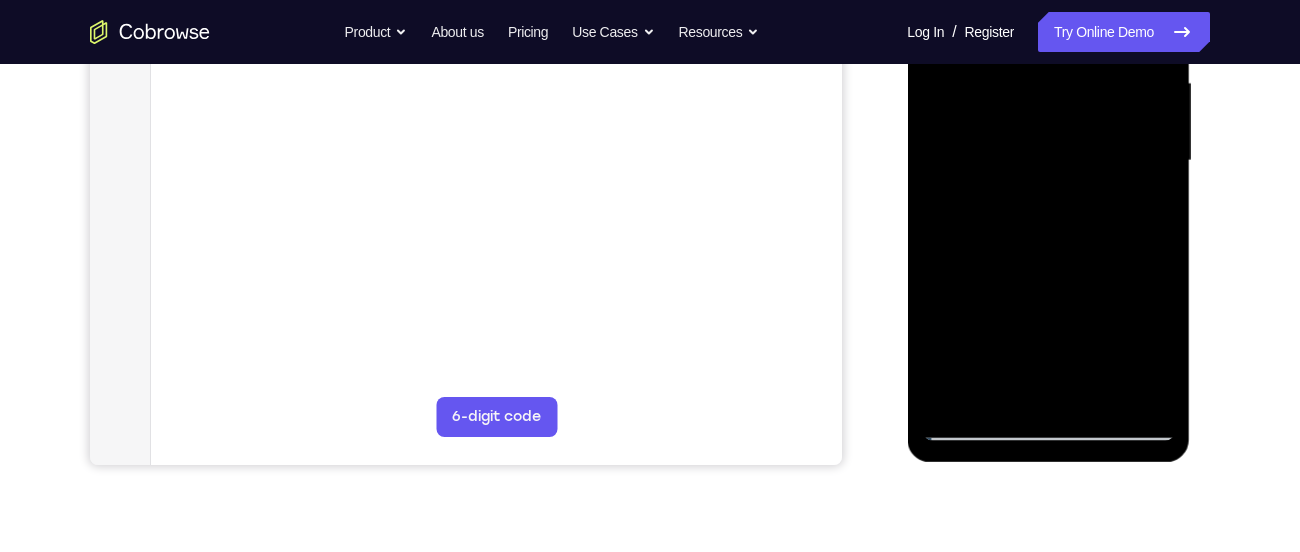 drag, startPoint x: 1079, startPoint y: 332, endPoint x: 1040, endPoint y: 229, distance: 110.13628 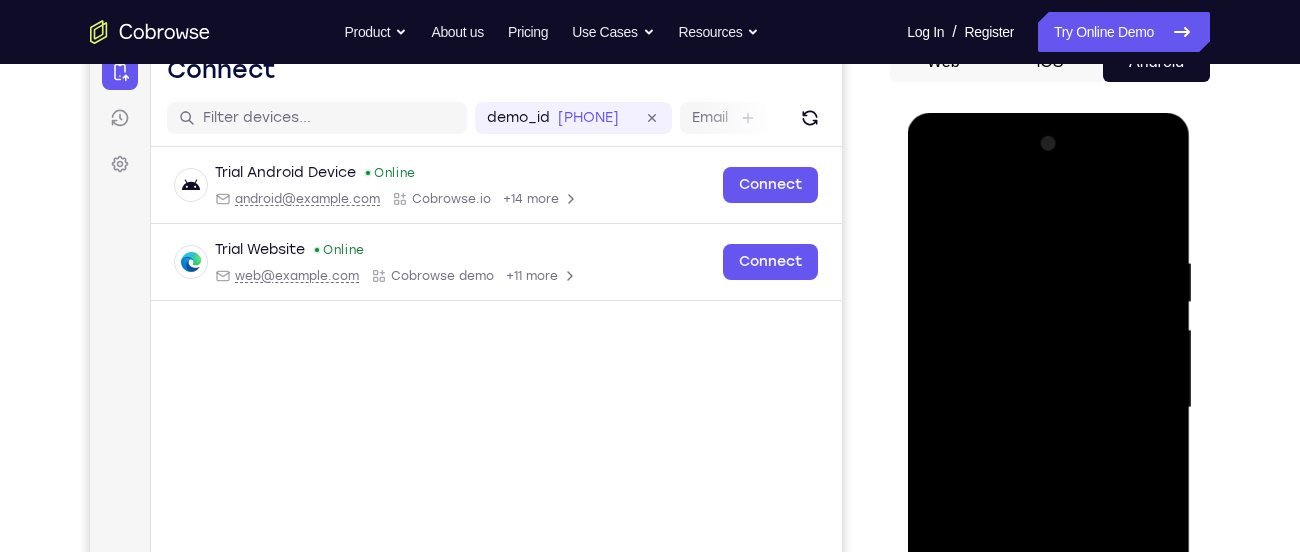 scroll, scrollTop: 217, scrollLeft: 0, axis: vertical 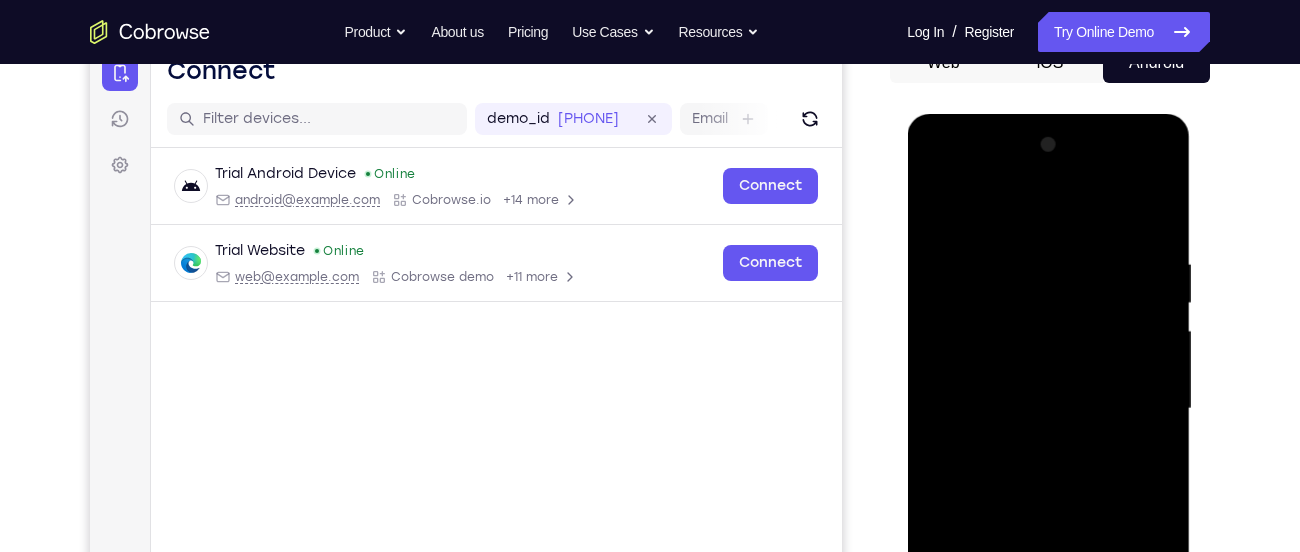 click at bounding box center (1048, 409) 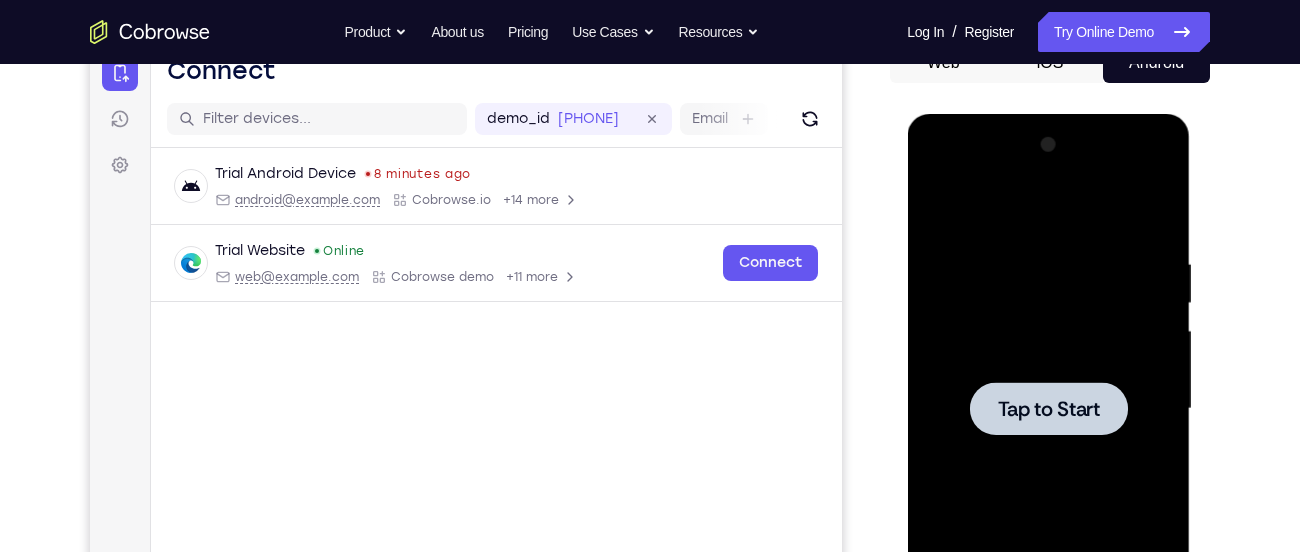 click on "Tap to Start" at bounding box center [1048, 409] 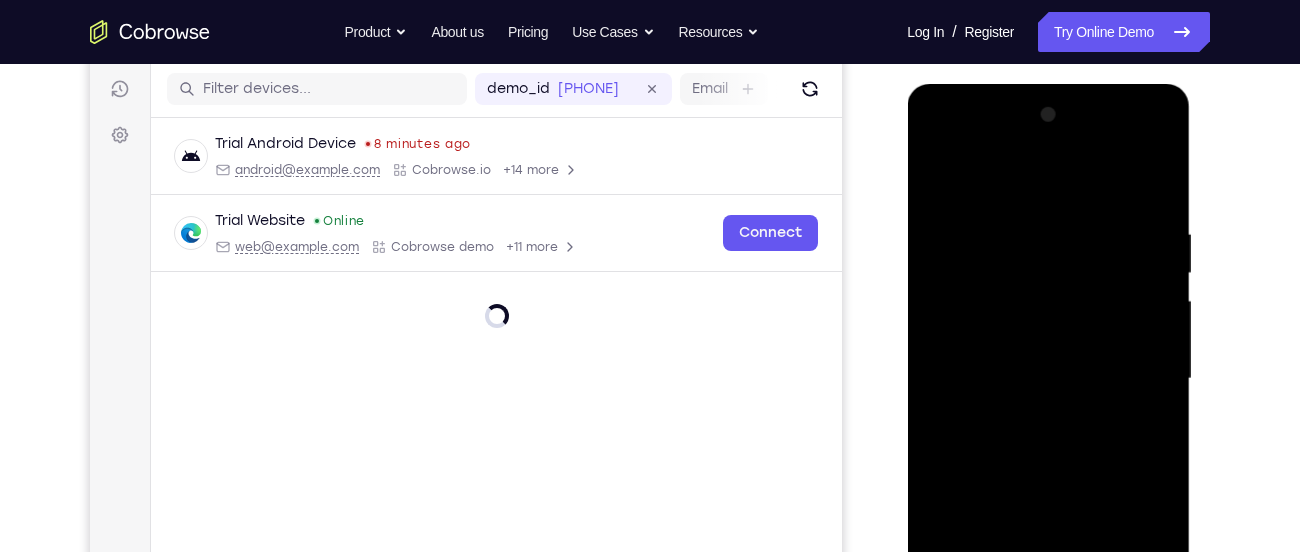 scroll, scrollTop: 452, scrollLeft: 0, axis: vertical 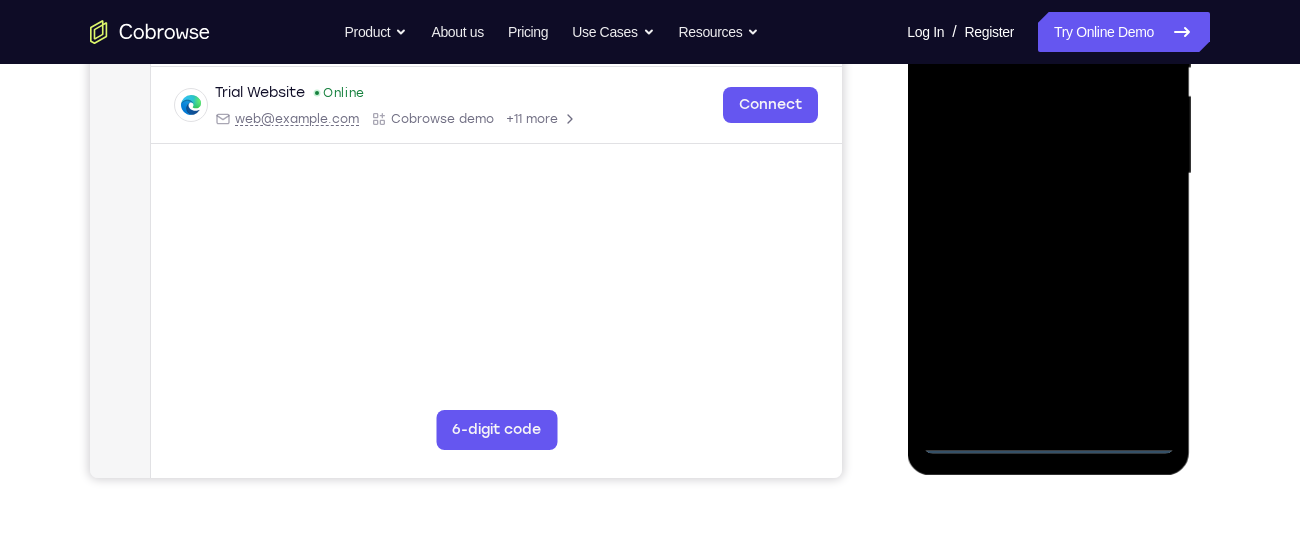 click at bounding box center [1048, 174] 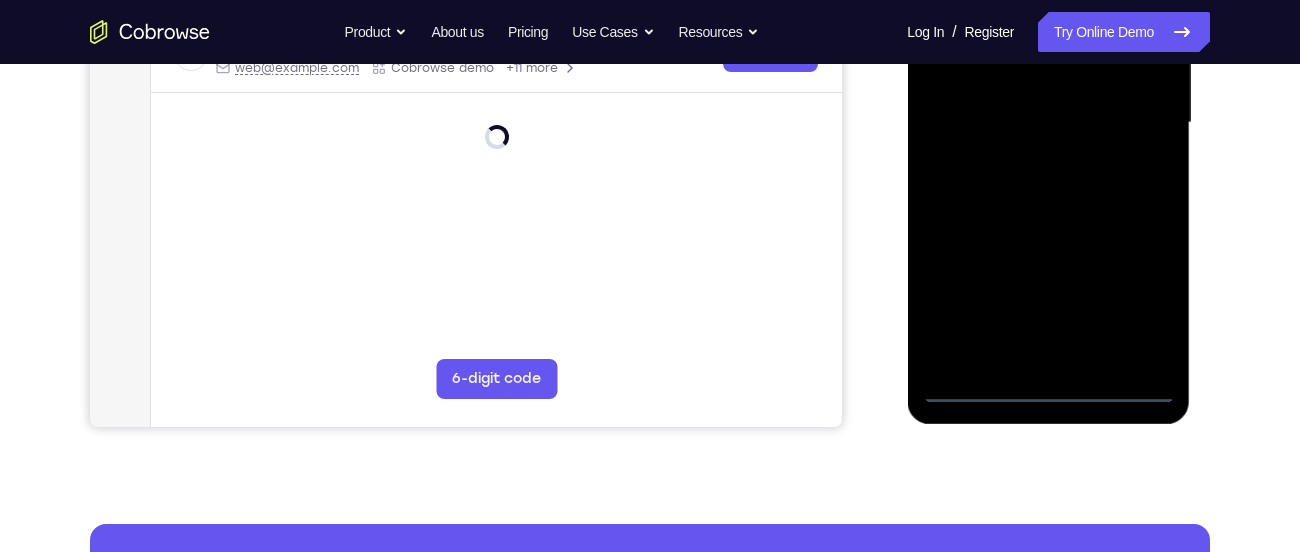 scroll, scrollTop: 531, scrollLeft: 0, axis: vertical 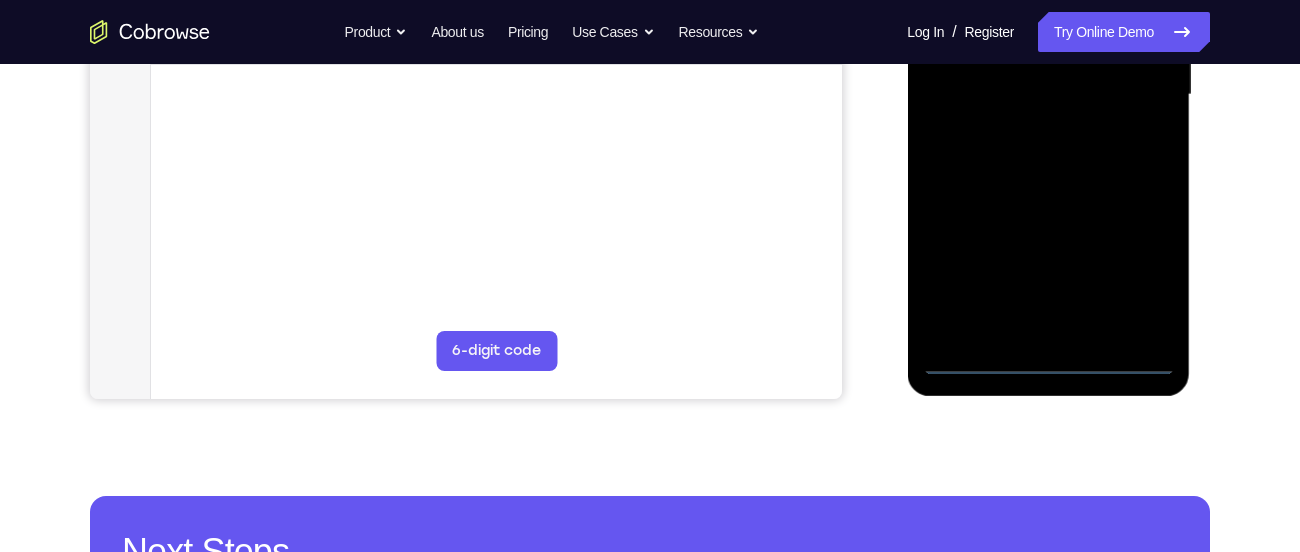 click at bounding box center (1048, 95) 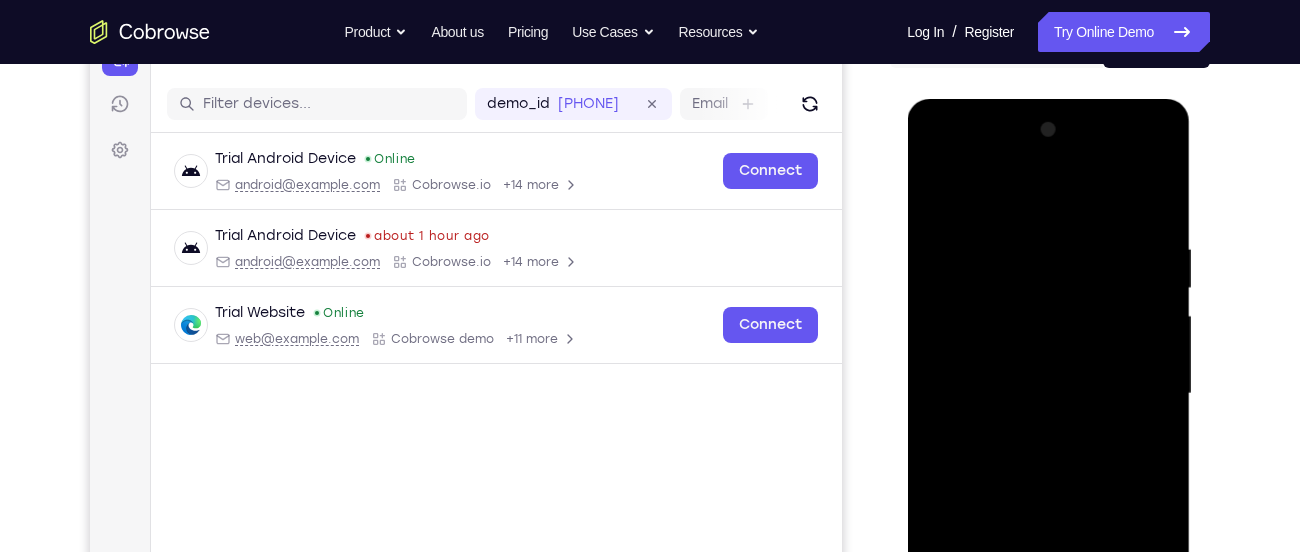 scroll, scrollTop: 218, scrollLeft: 0, axis: vertical 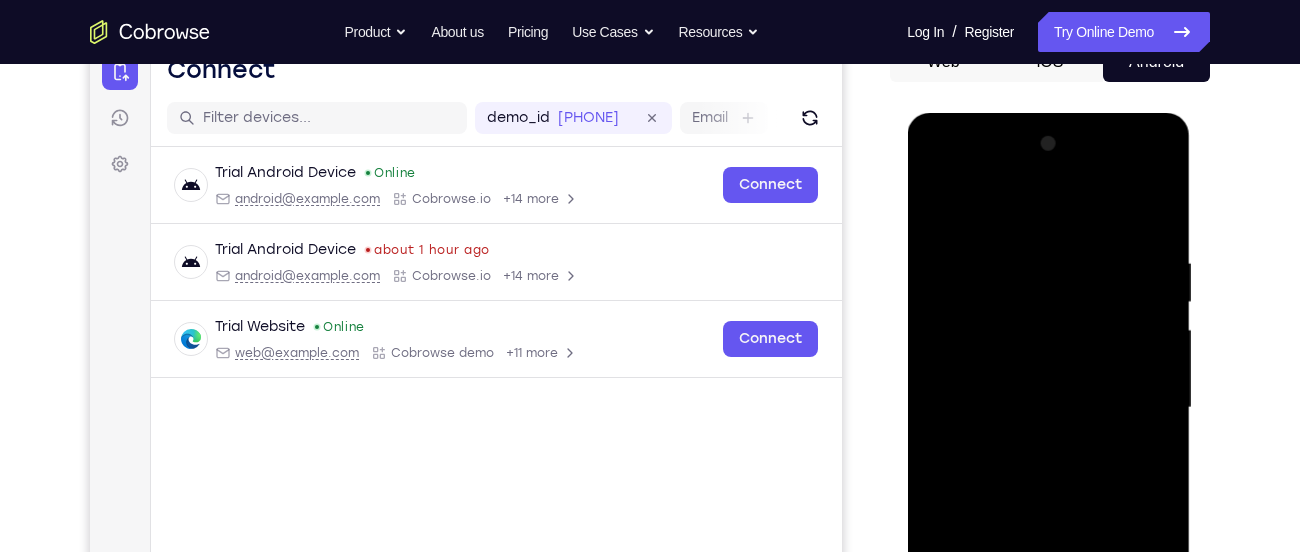 click at bounding box center (1048, 408) 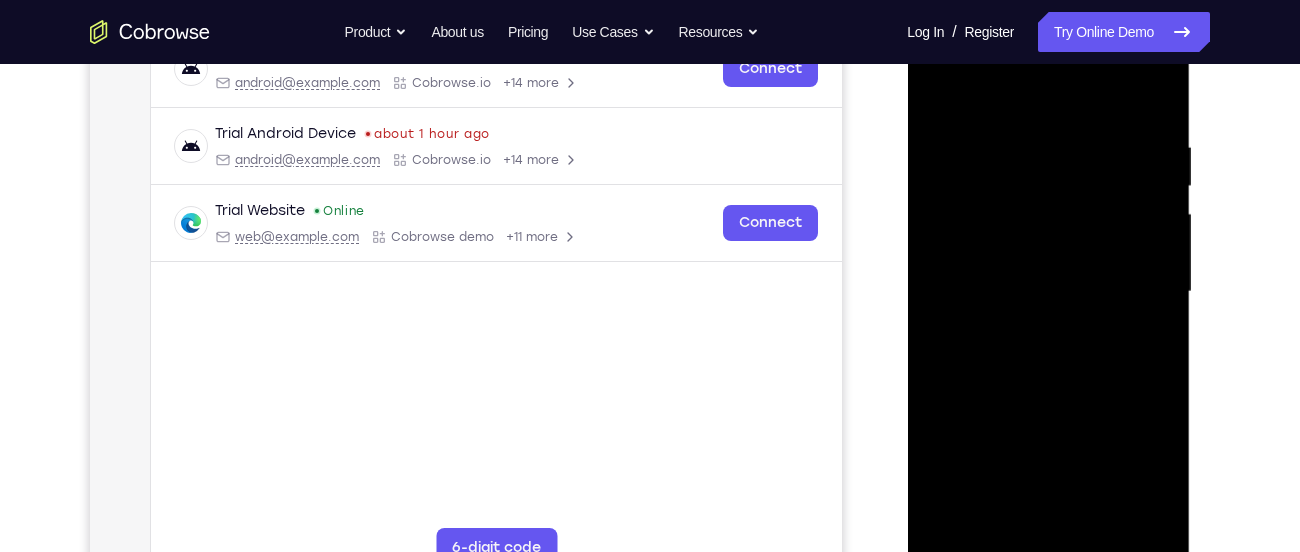 click at bounding box center (1048, 292) 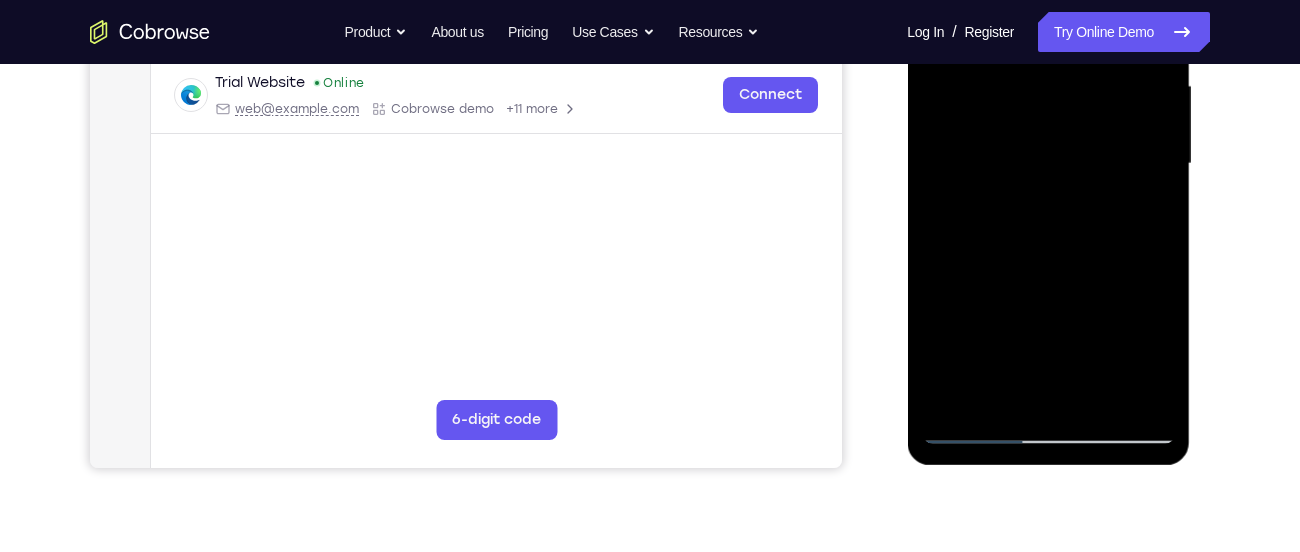 scroll, scrollTop: 463, scrollLeft: 0, axis: vertical 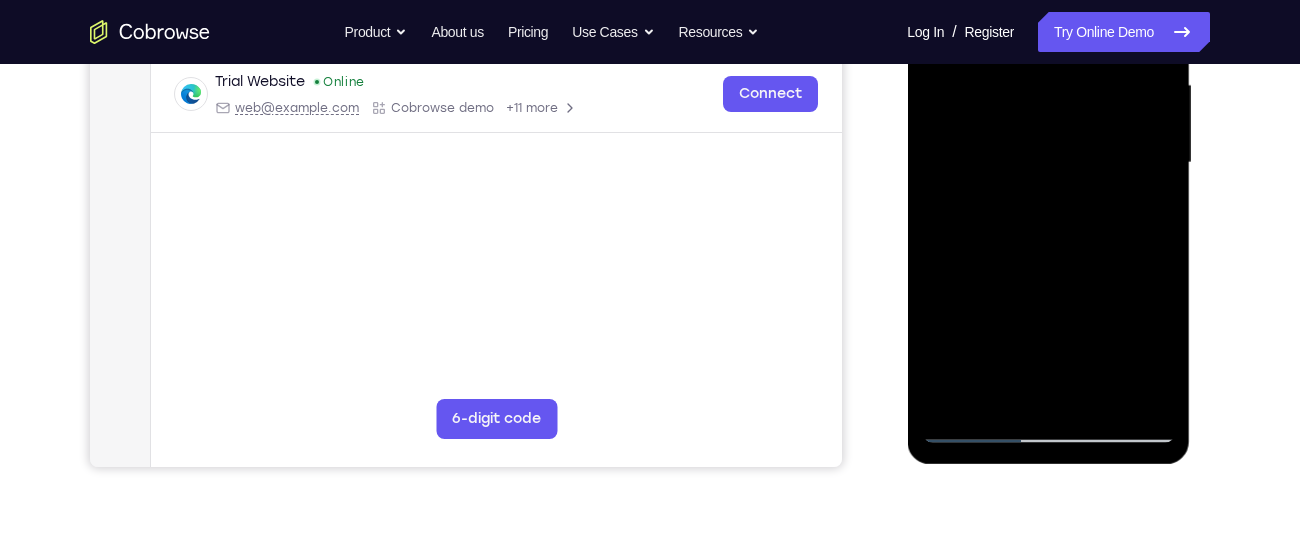 click at bounding box center [1048, 163] 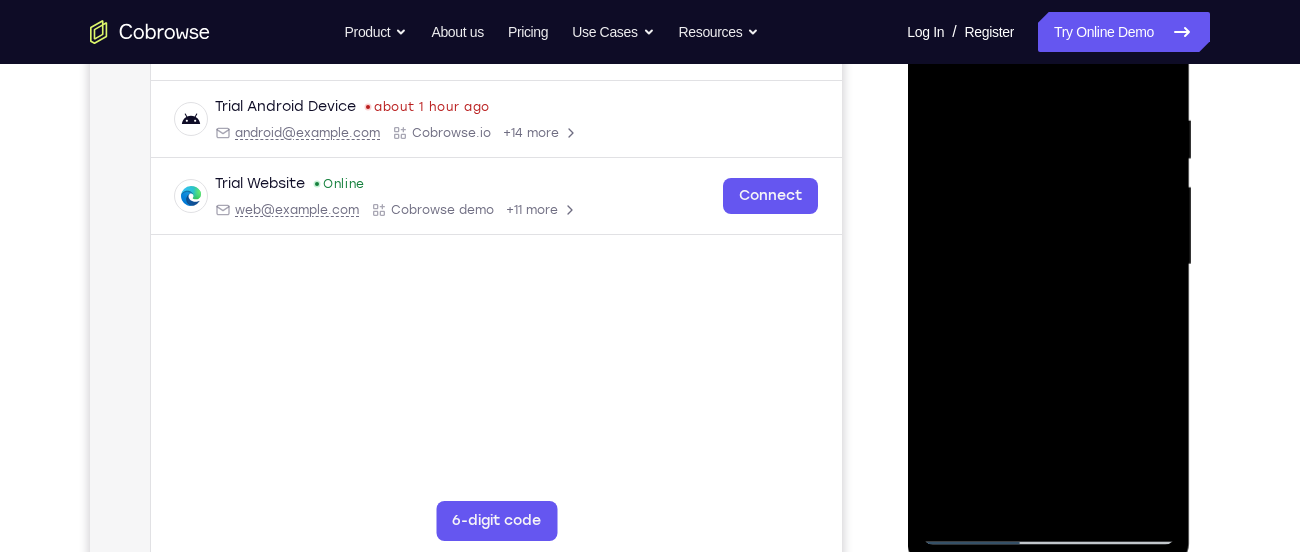 scroll, scrollTop: 357, scrollLeft: 0, axis: vertical 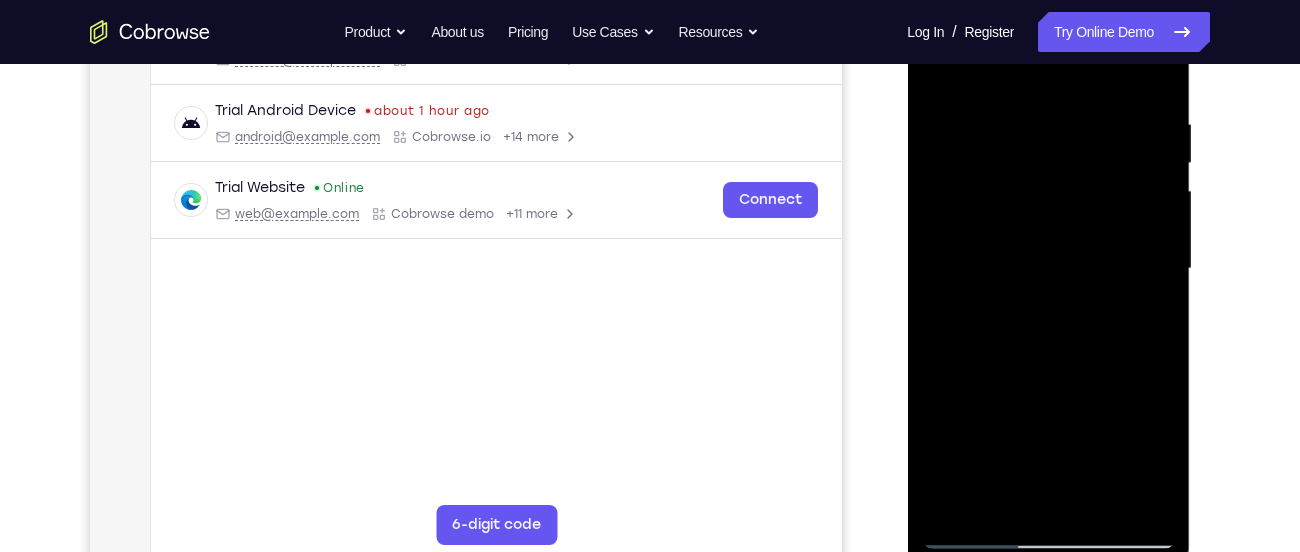 drag, startPoint x: 1130, startPoint y: 418, endPoint x: 1058, endPoint y: 275, distance: 160.10309 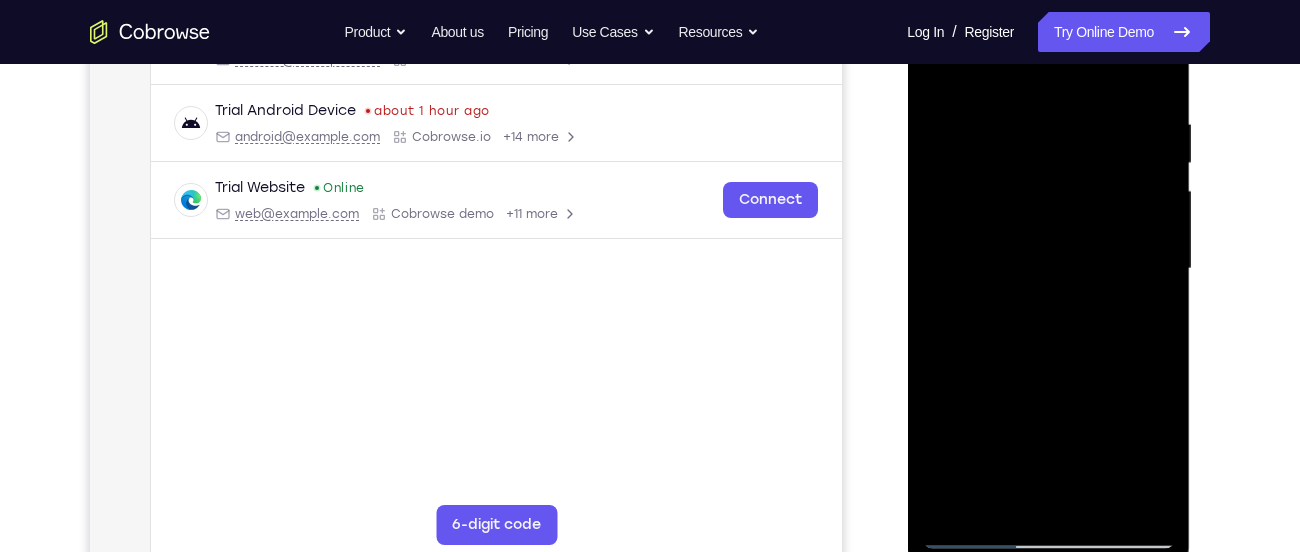 drag, startPoint x: 1116, startPoint y: 422, endPoint x: 1051, endPoint y: 229, distance: 203.65166 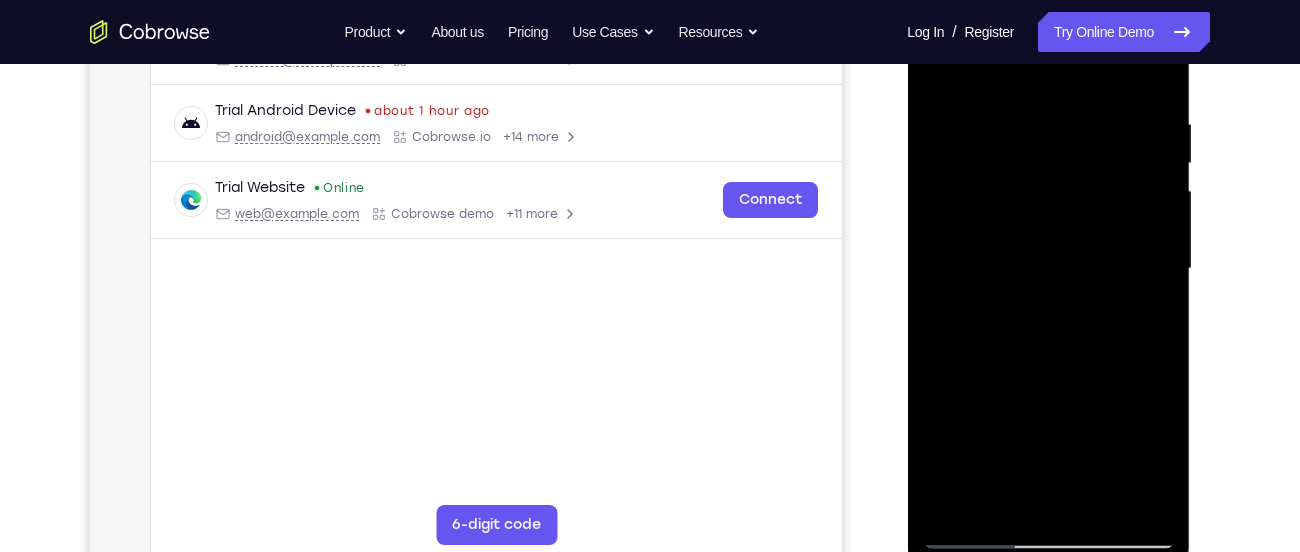 drag, startPoint x: 1099, startPoint y: 405, endPoint x: 1059, endPoint y: 294, distance: 117.98729 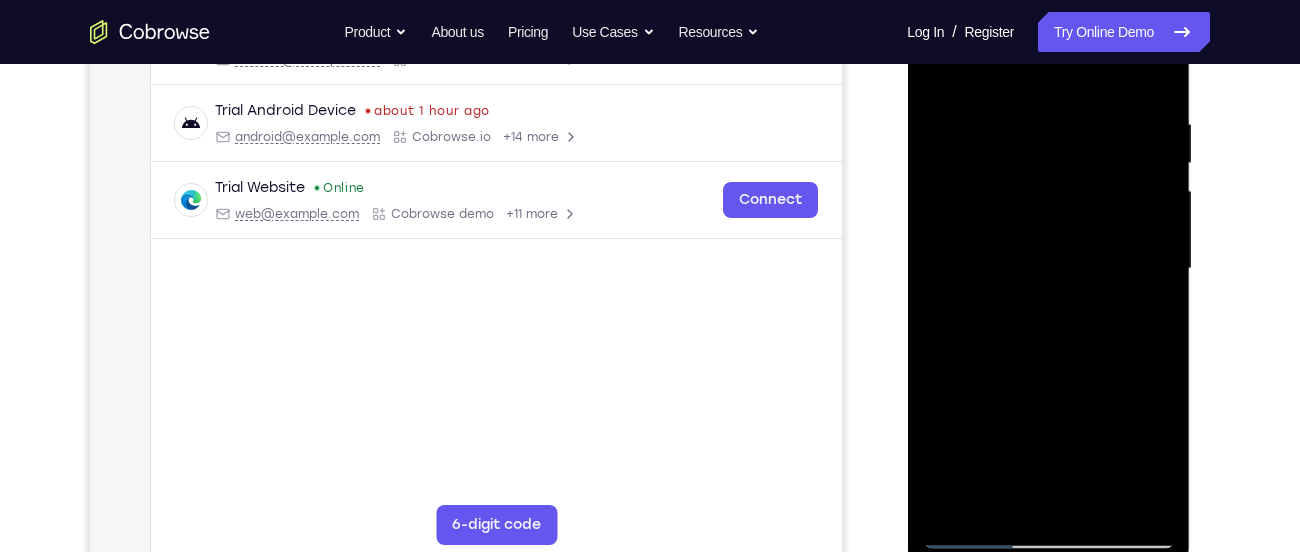 drag, startPoint x: 1105, startPoint y: 415, endPoint x: 1045, endPoint y: 193, distance: 229.96521 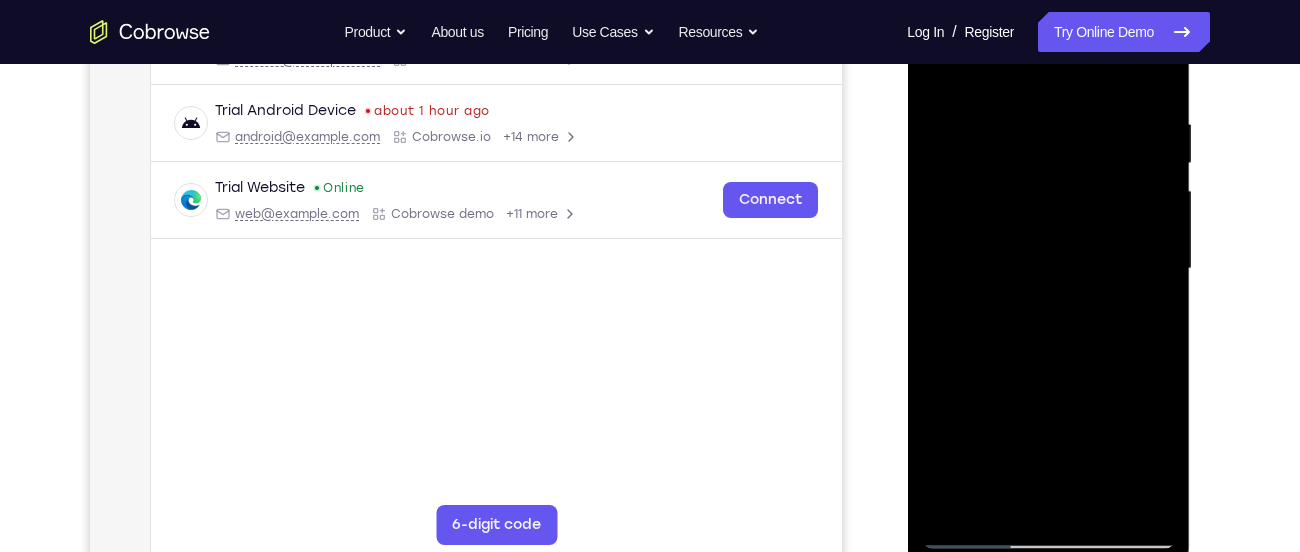 drag, startPoint x: 1090, startPoint y: 416, endPoint x: 1007, endPoint y: 180, distance: 250.16994 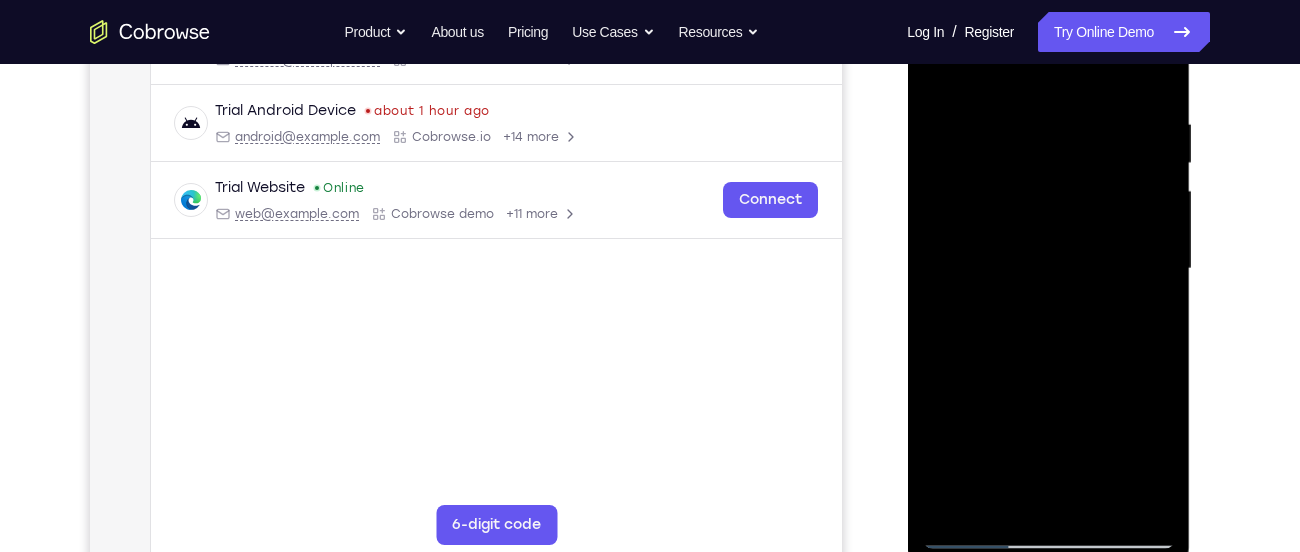 drag, startPoint x: 1106, startPoint y: 353, endPoint x: 1042, endPoint y: 221, distance: 146.69696 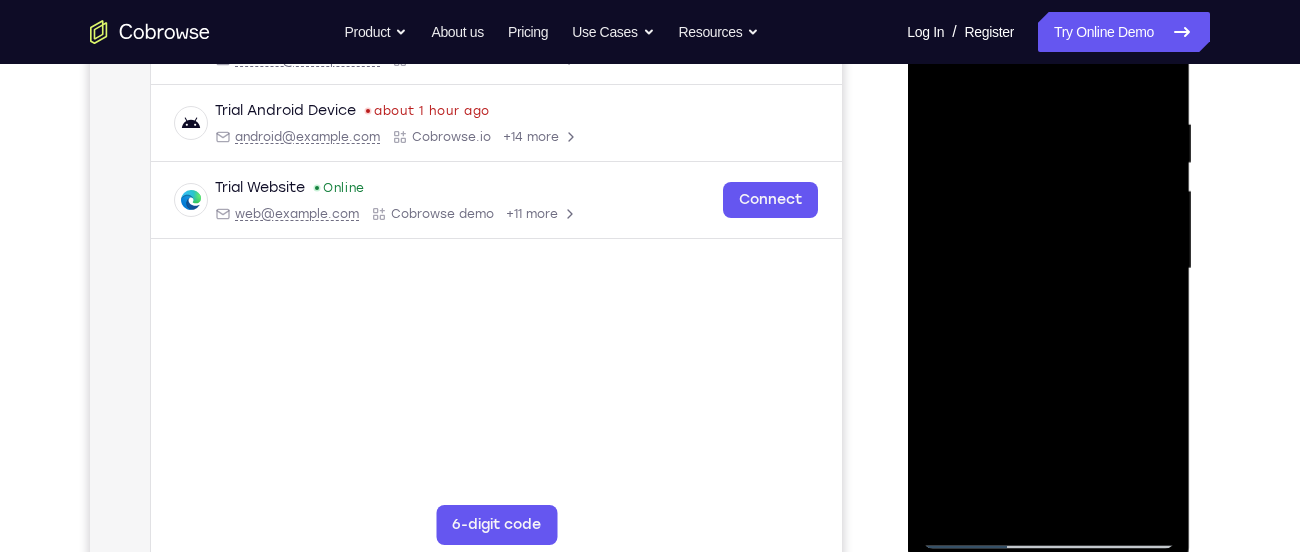 drag, startPoint x: 1115, startPoint y: 382, endPoint x: 1053, endPoint y: 254, distance: 142.22517 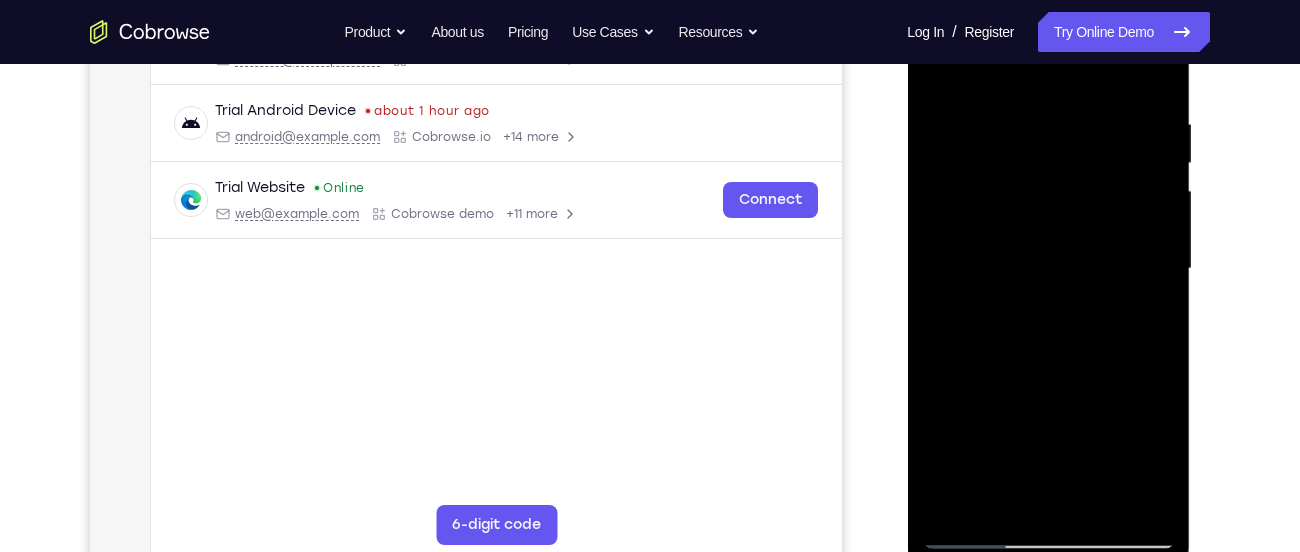 drag, startPoint x: 1115, startPoint y: 378, endPoint x: 1066, endPoint y: 300, distance: 92.11406 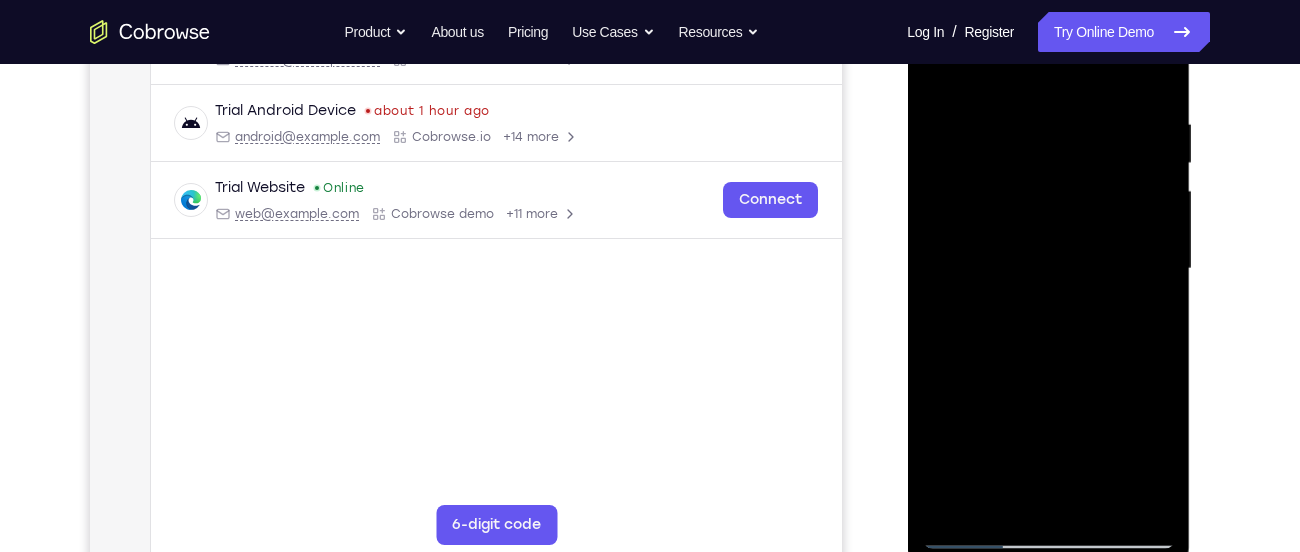 drag, startPoint x: 1090, startPoint y: 407, endPoint x: 1022, endPoint y: 235, distance: 184.95406 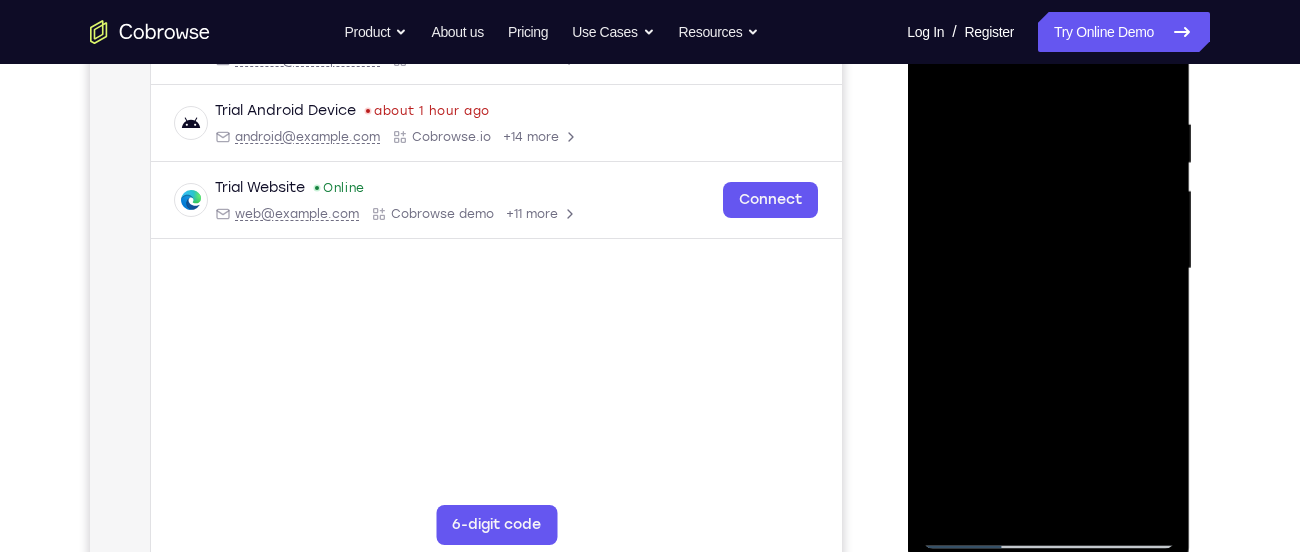drag, startPoint x: 1107, startPoint y: 400, endPoint x: 1033, endPoint y: 207, distance: 206.70027 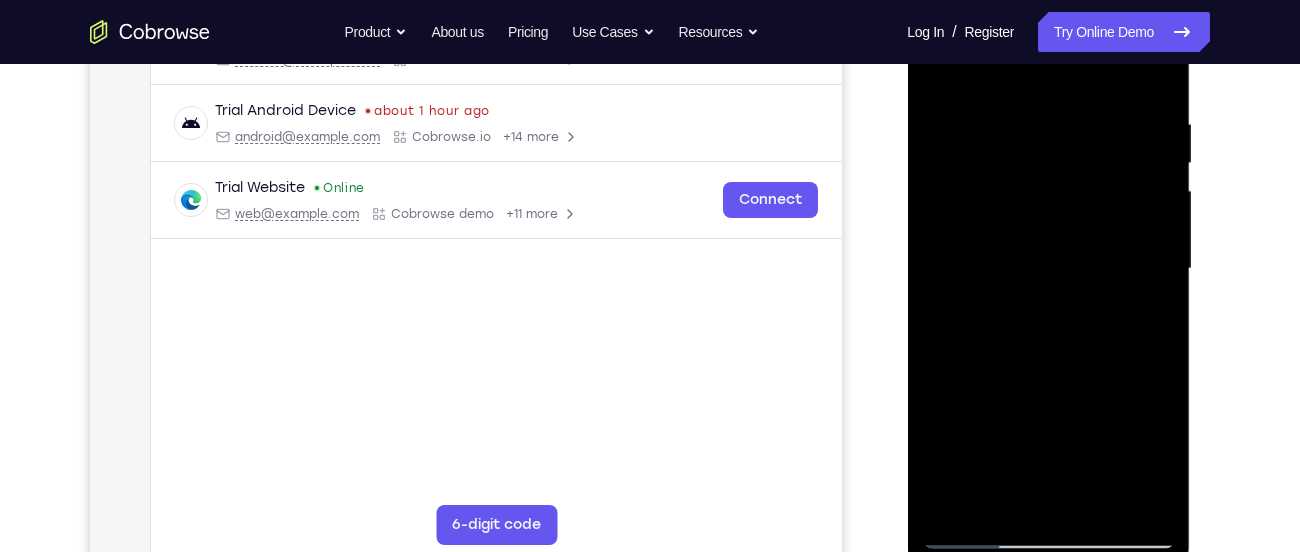 drag, startPoint x: 1097, startPoint y: 369, endPoint x: 1043, endPoint y: 260, distance: 121.64292 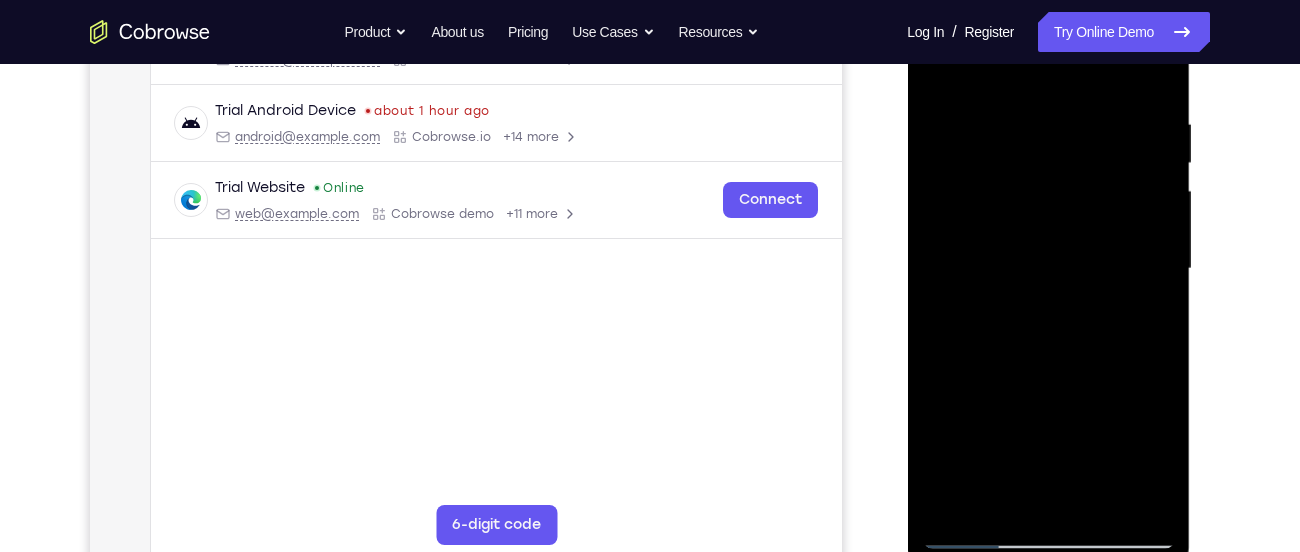 drag, startPoint x: 1117, startPoint y: 384, endPoint x: 1085, endPoint y: 325, distance: 67.11929 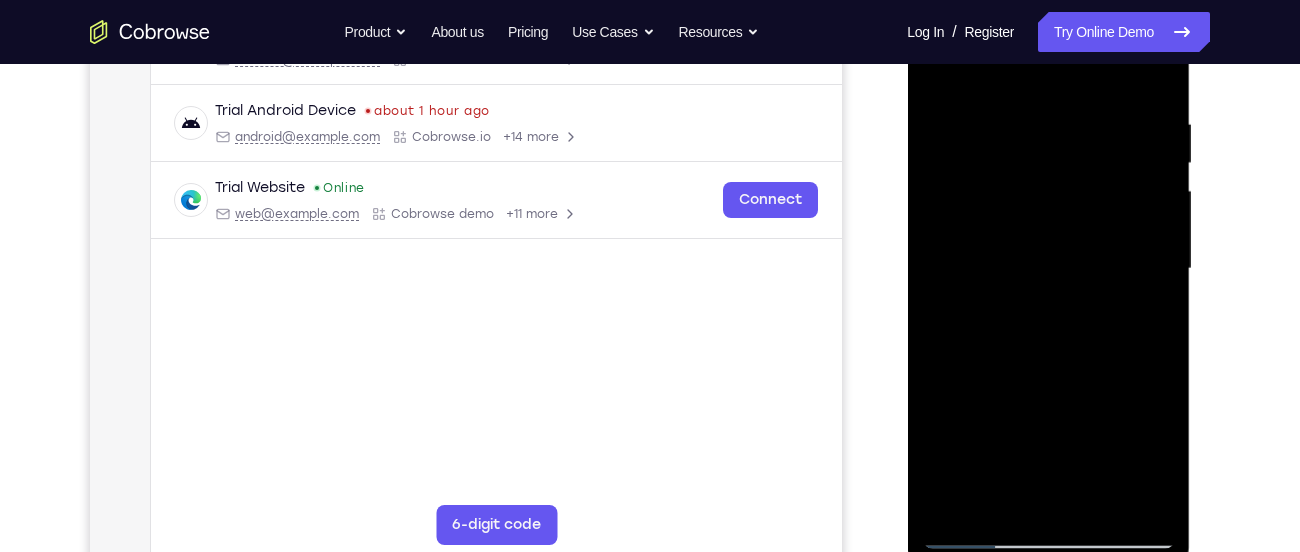 drag, startPoint x: 1113, startPoint y: 440, endPoint x: 1028, endPoint y: 277, distance: 183.83145 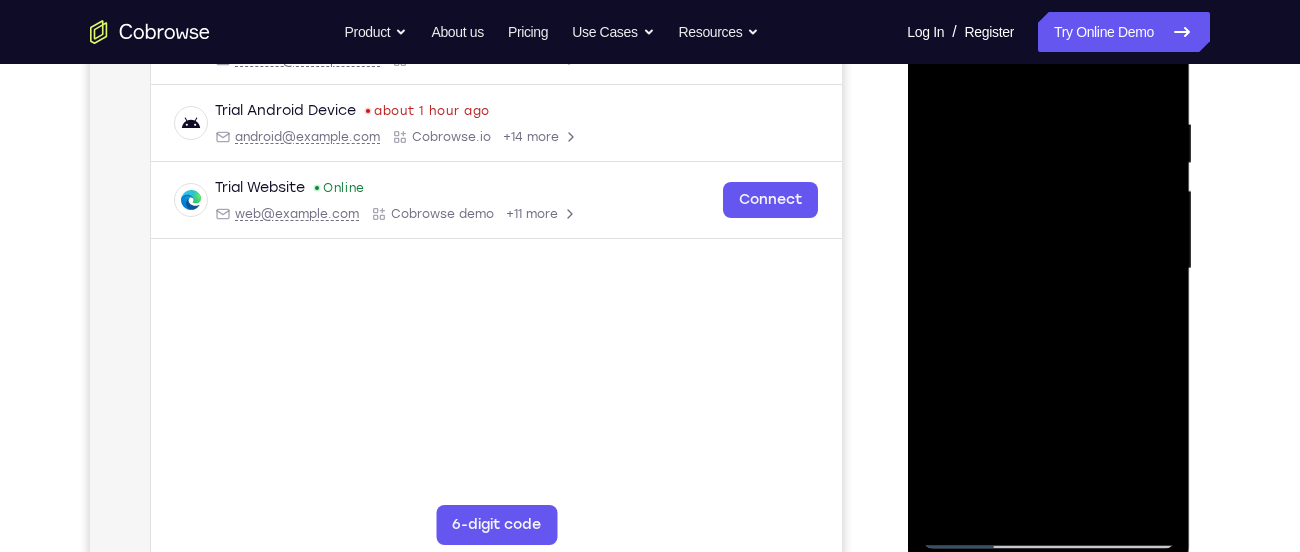 drag, startPoint x: 1106, startPoint y: 449, endPoint x: 1033, endPoint y: 306, distance: 160.55528 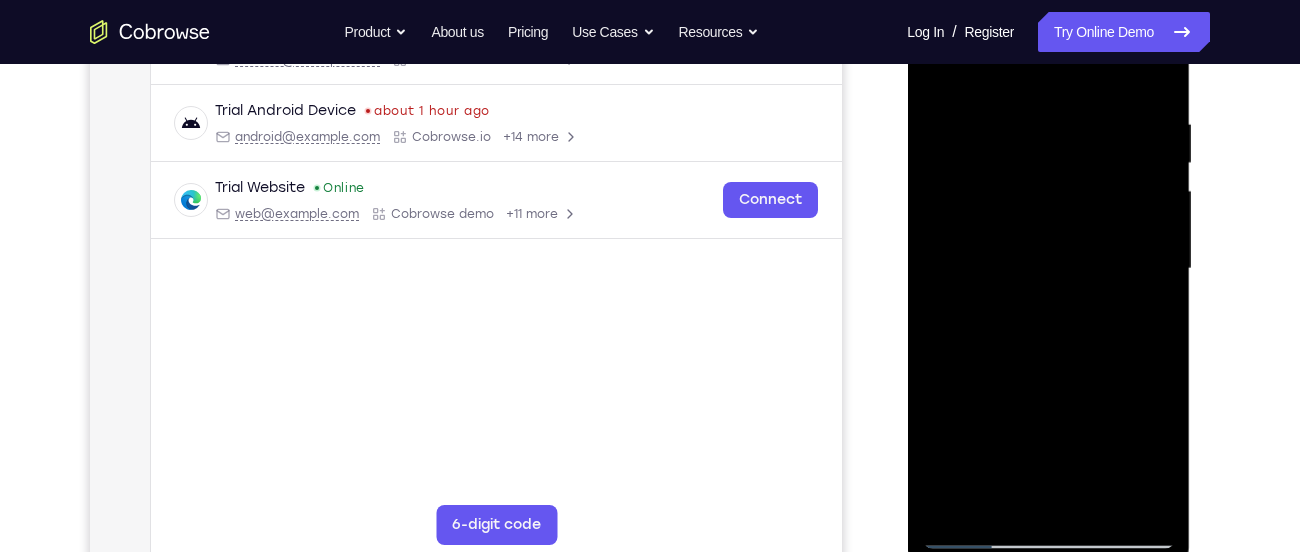 drag, startPoint x: 1121, startPoint y: 445, endPoint x: 1034, endPoint y: 249, distance: 214.44113 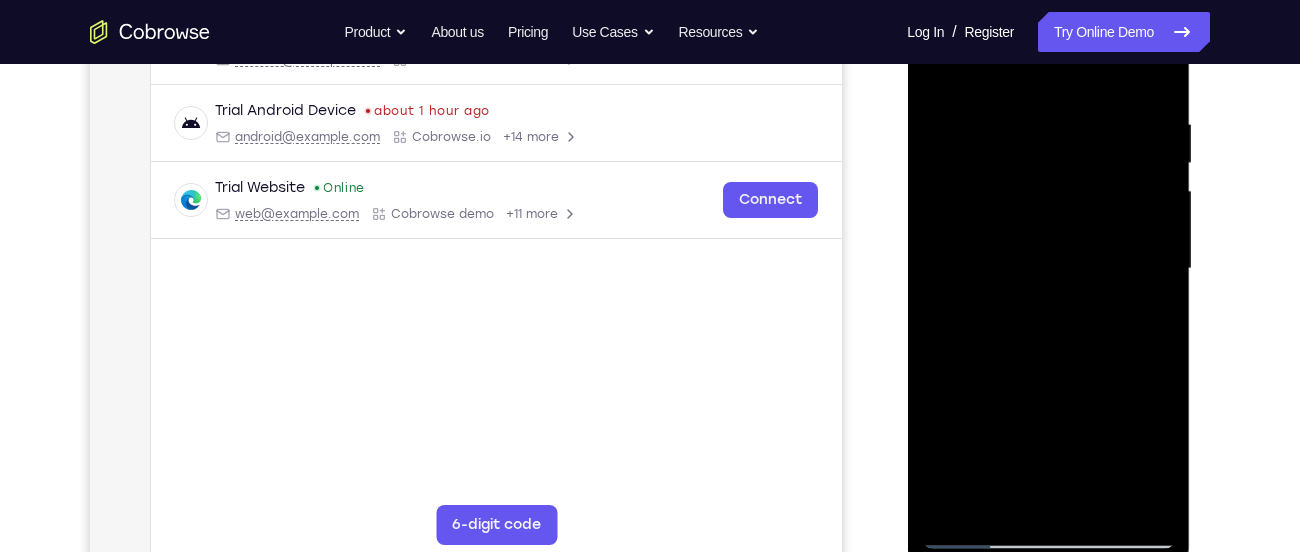 drag, startPoint x: 1110, startPoint y: 396, endPoint x: 1061, endPoint y: 299, distance: 108.67382 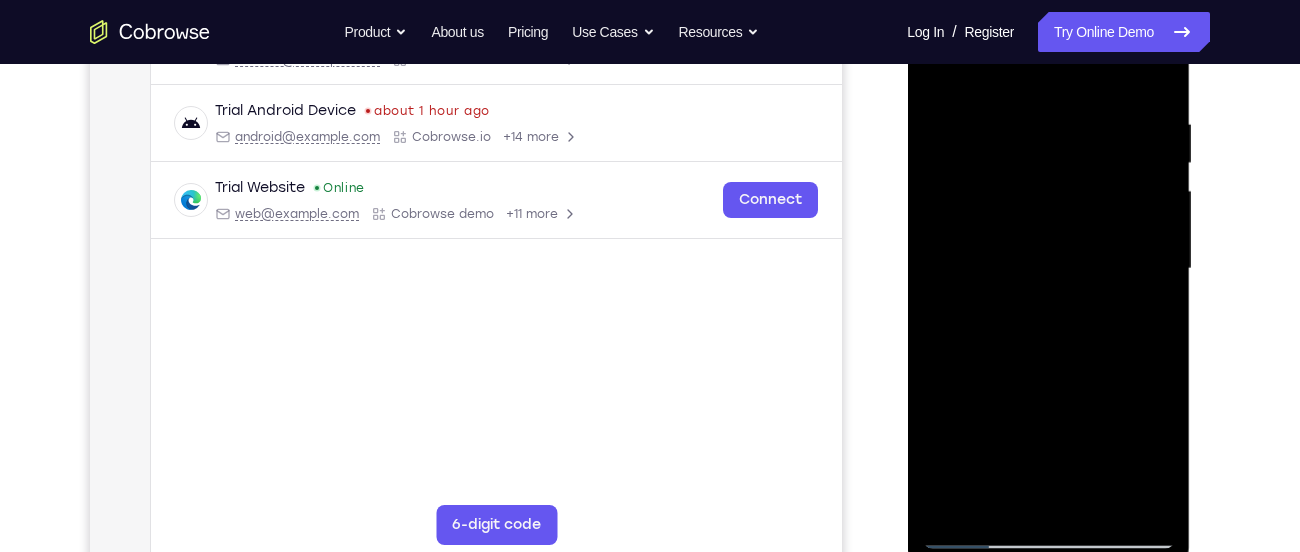 drag, startPoint x: 1098, startPoint y: 416, endPoint x: 1025, endPoint y: 278, distance: 156.11855 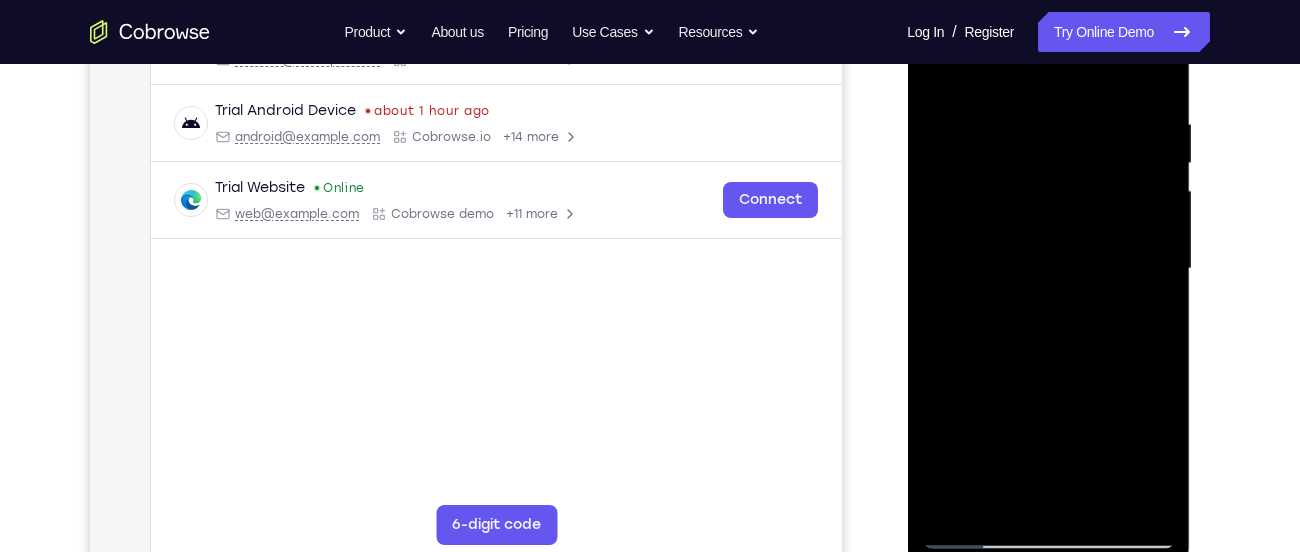 drag, startPoint x: 1123, startPoint y: 409, endPoint x: 1056, endPoint y: 308, distance: 121.20231 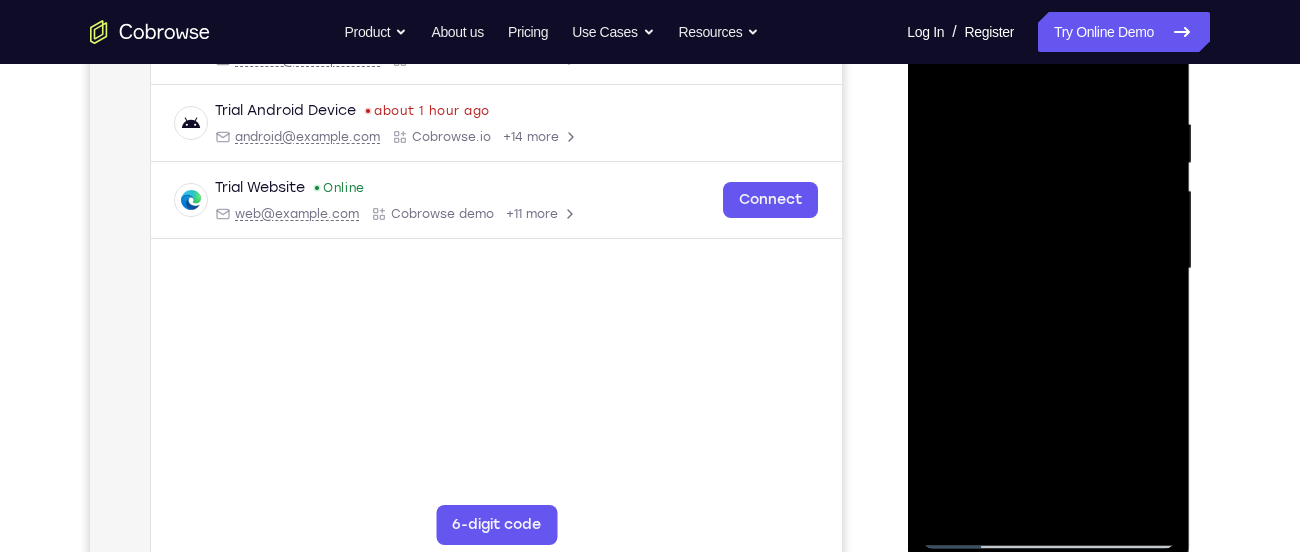 drag, startPoint x: 1119, startPoint y: 394, endPoint x: 1072, endPoint y: 309, distance: 97.128784 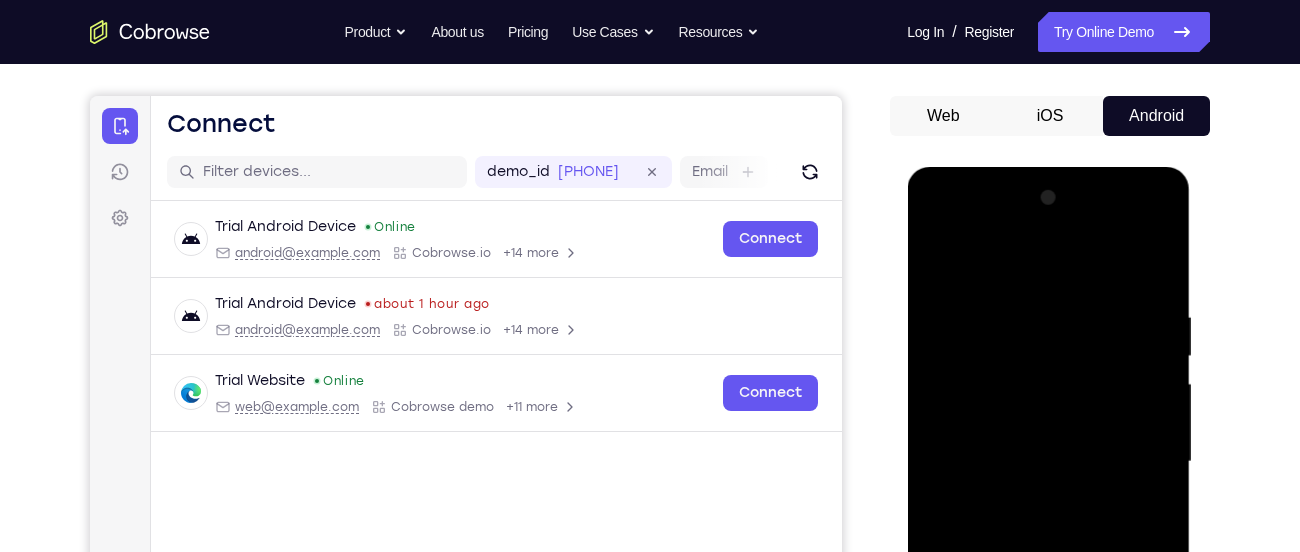 scroll, scrollTop: 163, scrollLeft: 0, axis: vertical 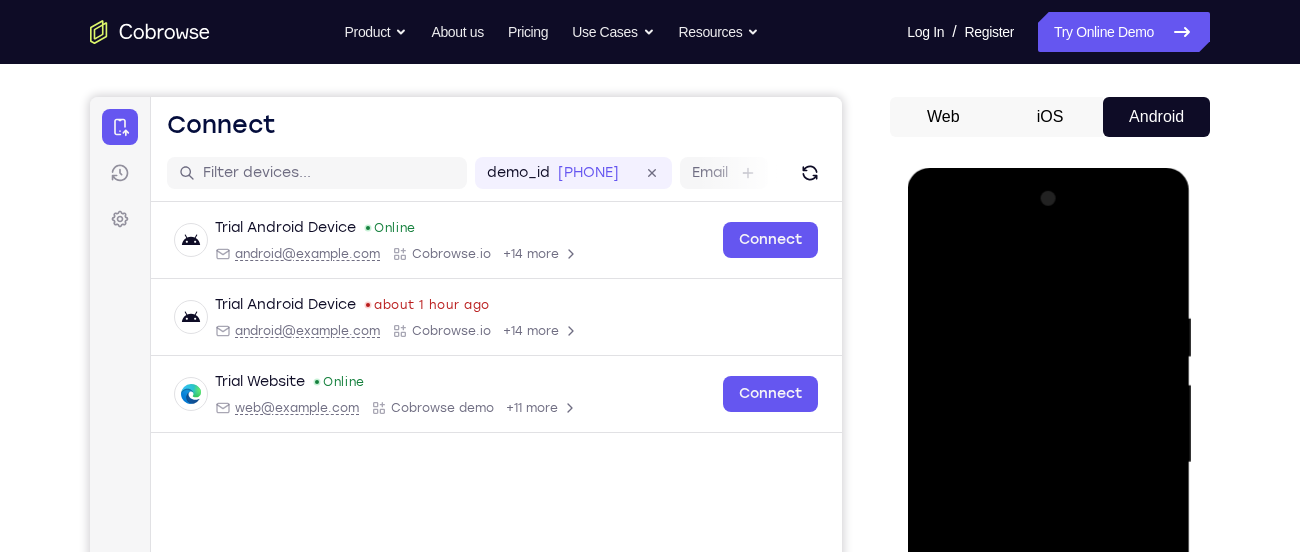 click at bounding box center [1048, 463] 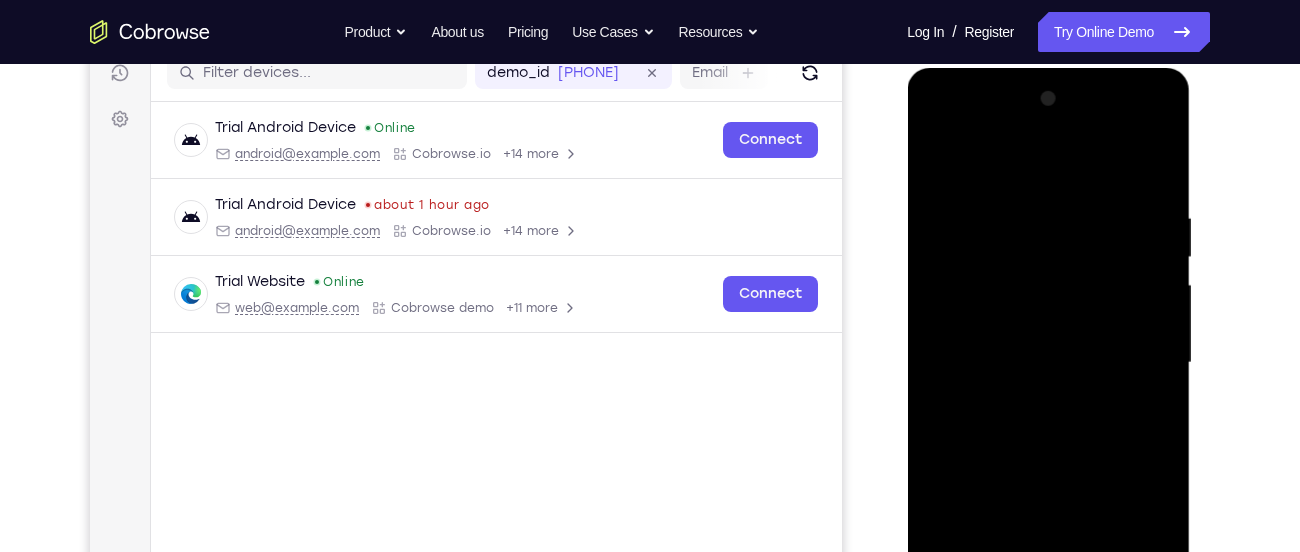scroll, scrollTop: 264, scrollLeft: 0, axis: vertical 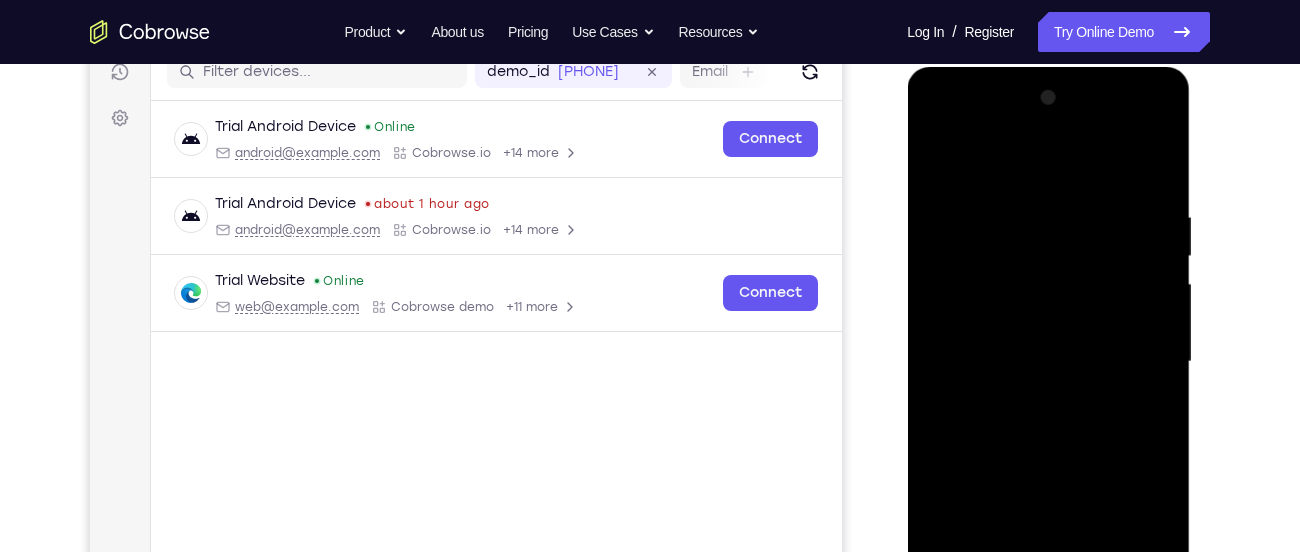 drag, startPoint x: 1084, startPoint y: 407, endPoint x: 1052, endPoint y: 264, distance: 146.53668 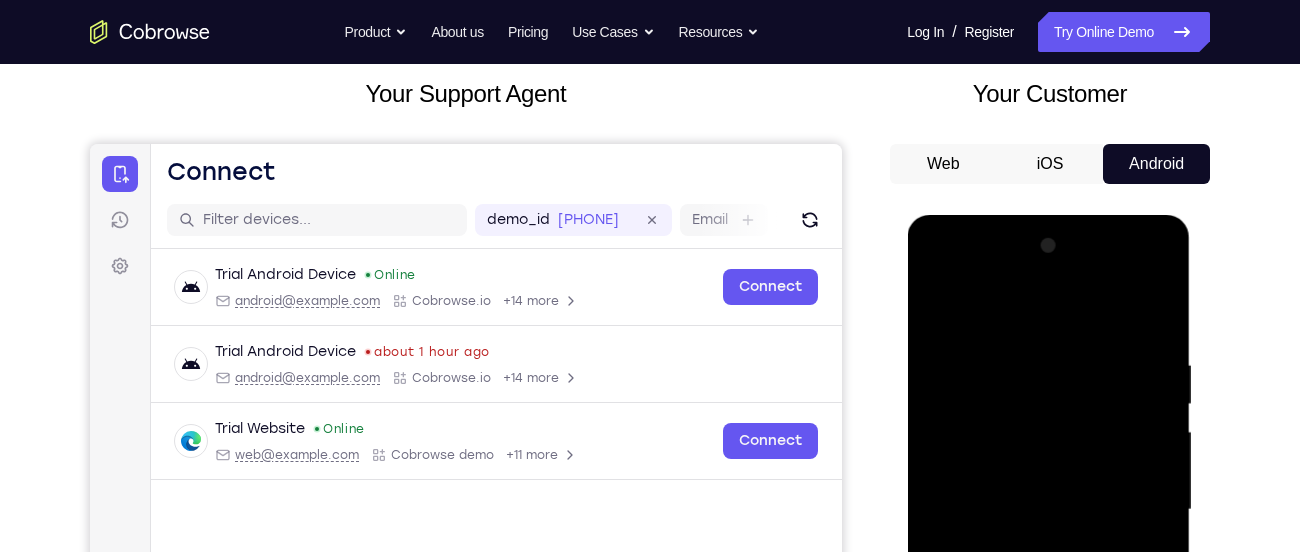 scroll, scrollTop: 114, scrollLeft: 0, axis: vertical 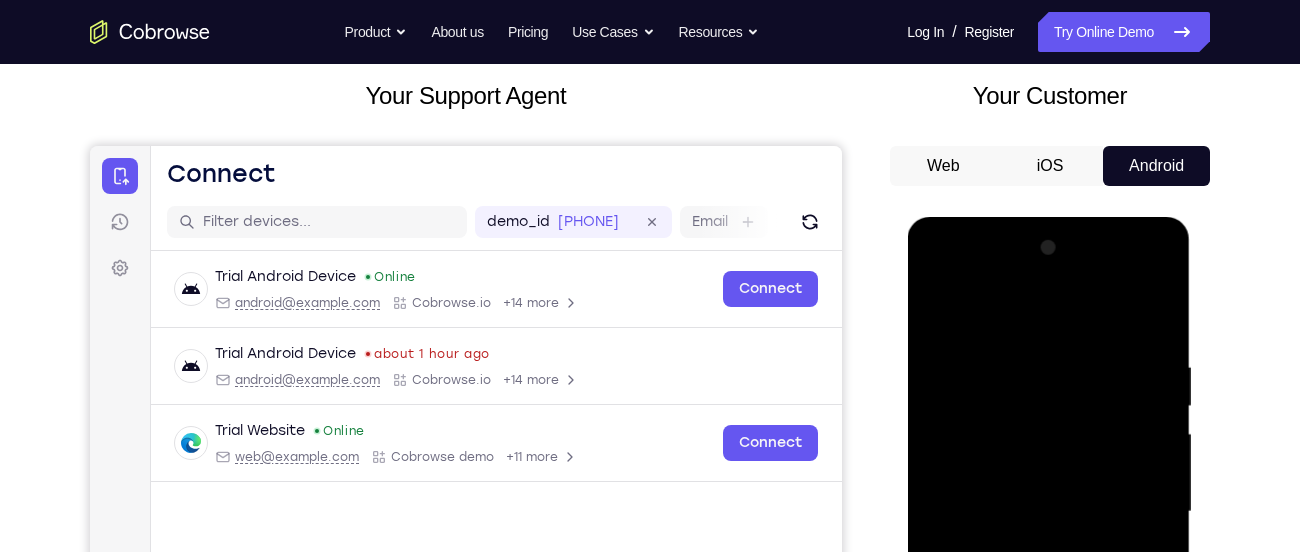 click at bounding box center (1048, 512) 